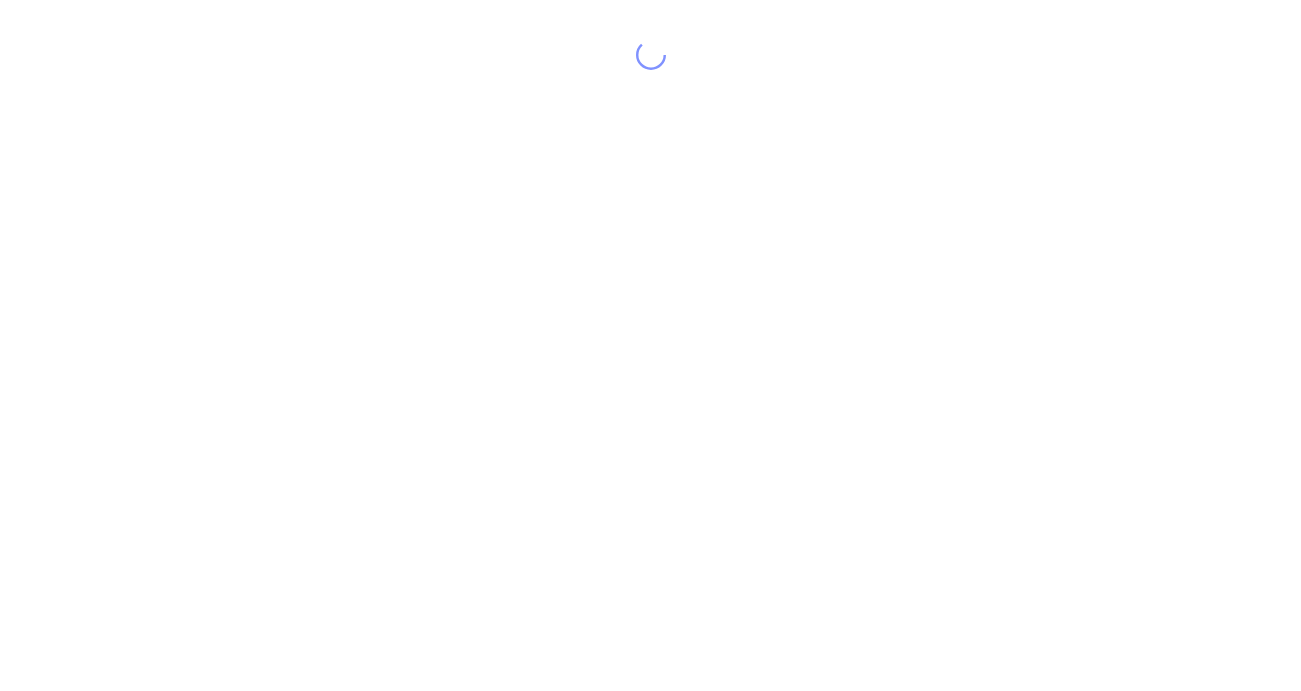 scroll, scrollTop: 0, scrollLeft: 0, axis: both 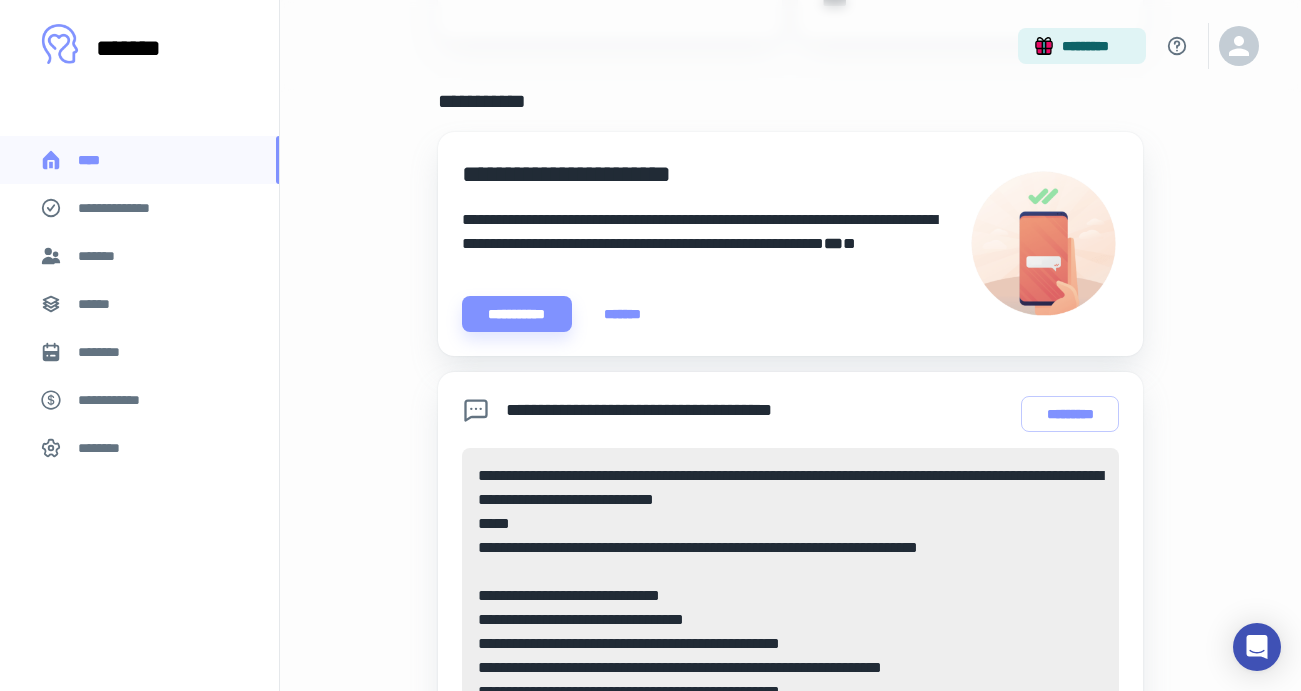 click on "**********" at bounding box center (127, 208) 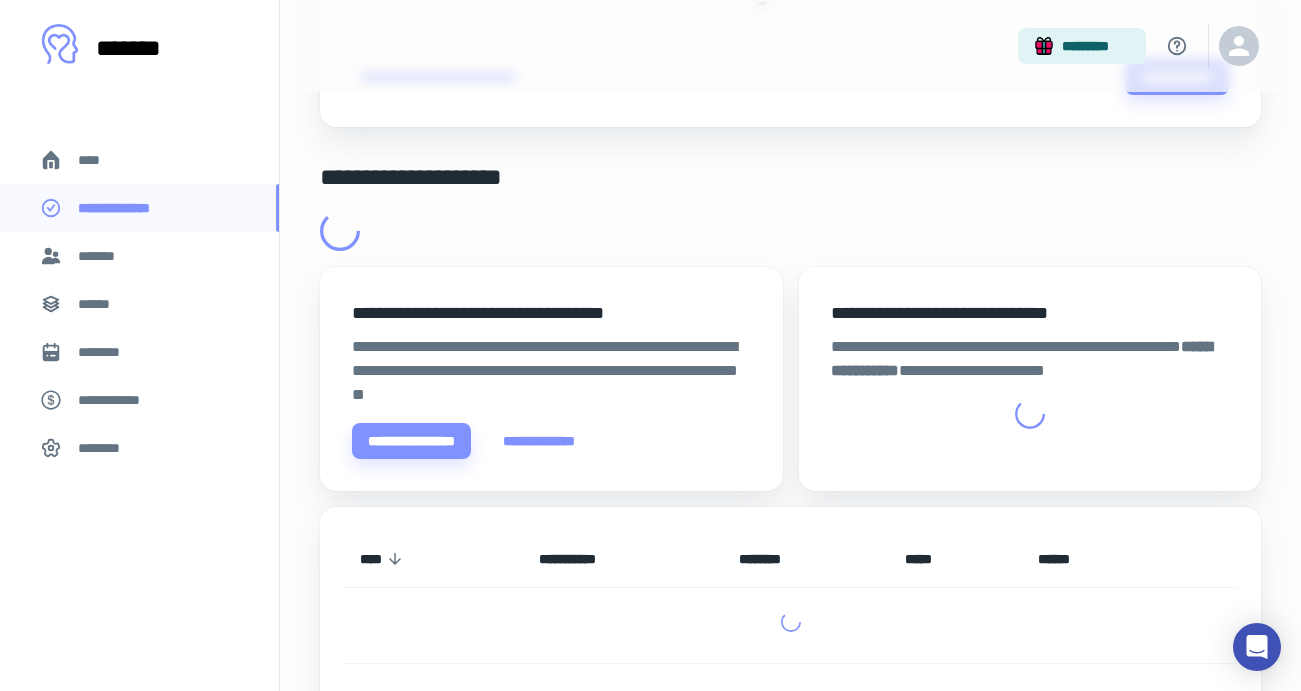 scroll, scrollTop: 0, scrollLeft: 0, axis: both 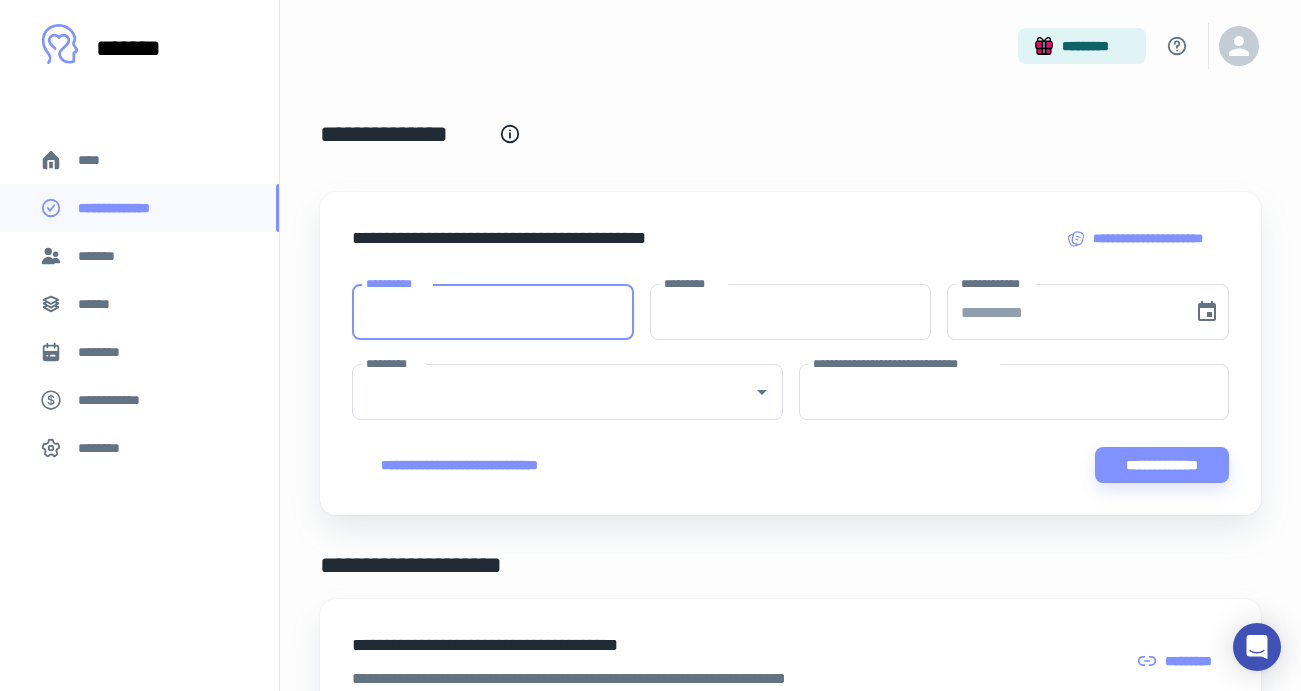 click on "**********" at bounding box center [493, 312] 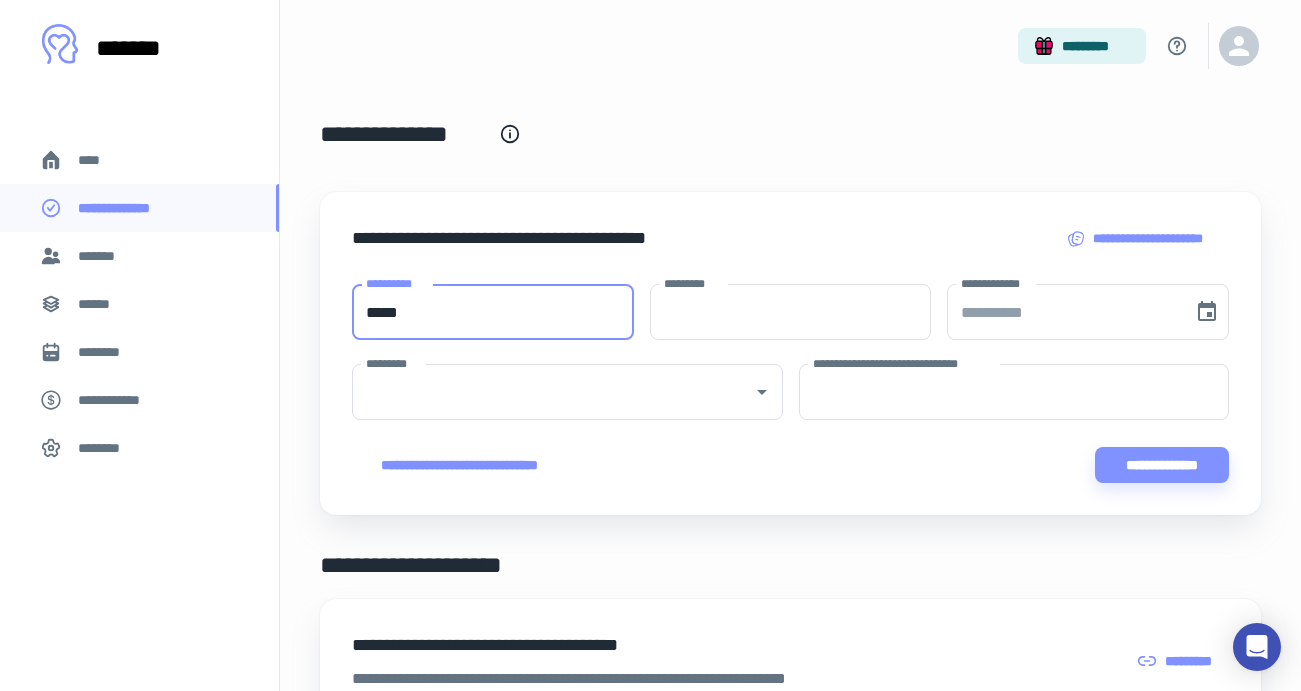 type on "*****" 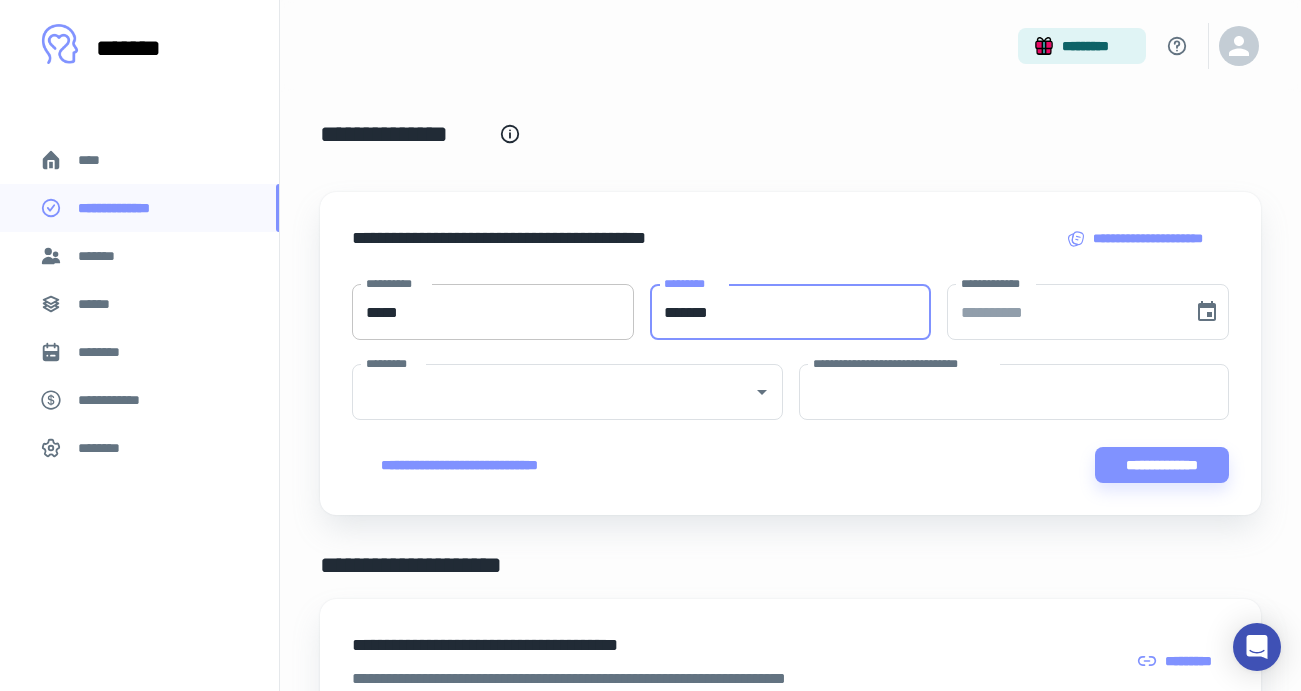 type on "*******" 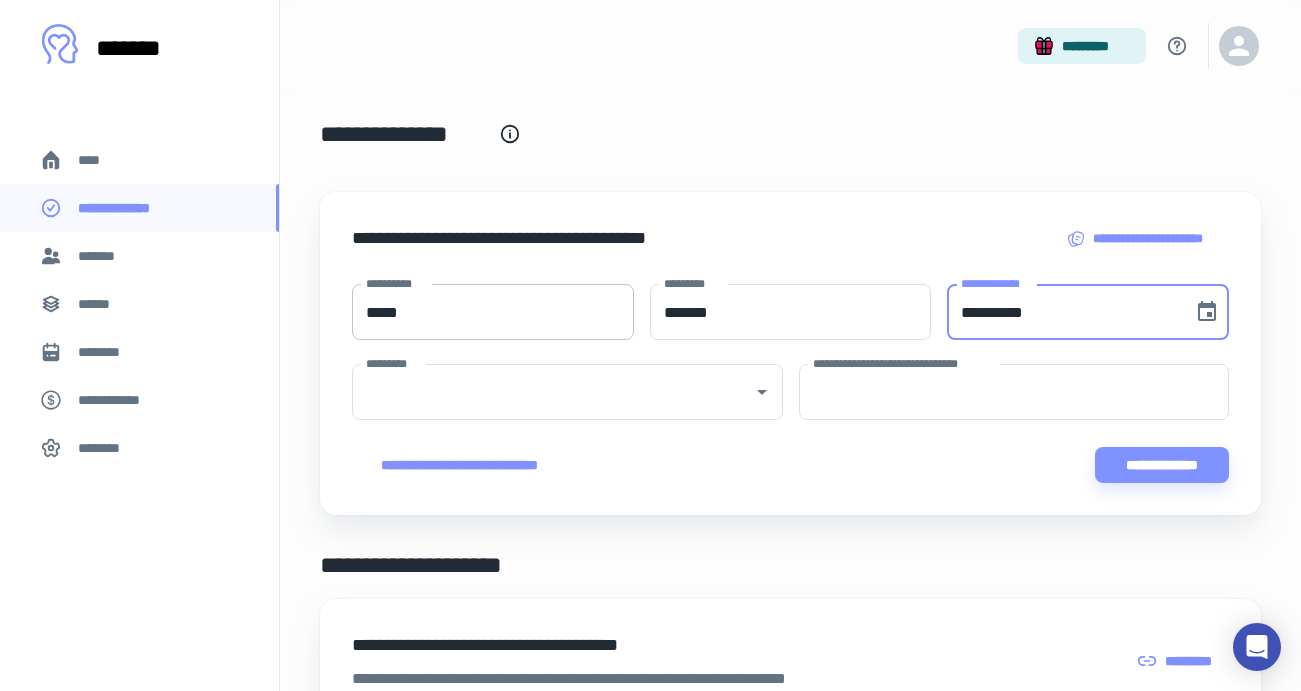 paste 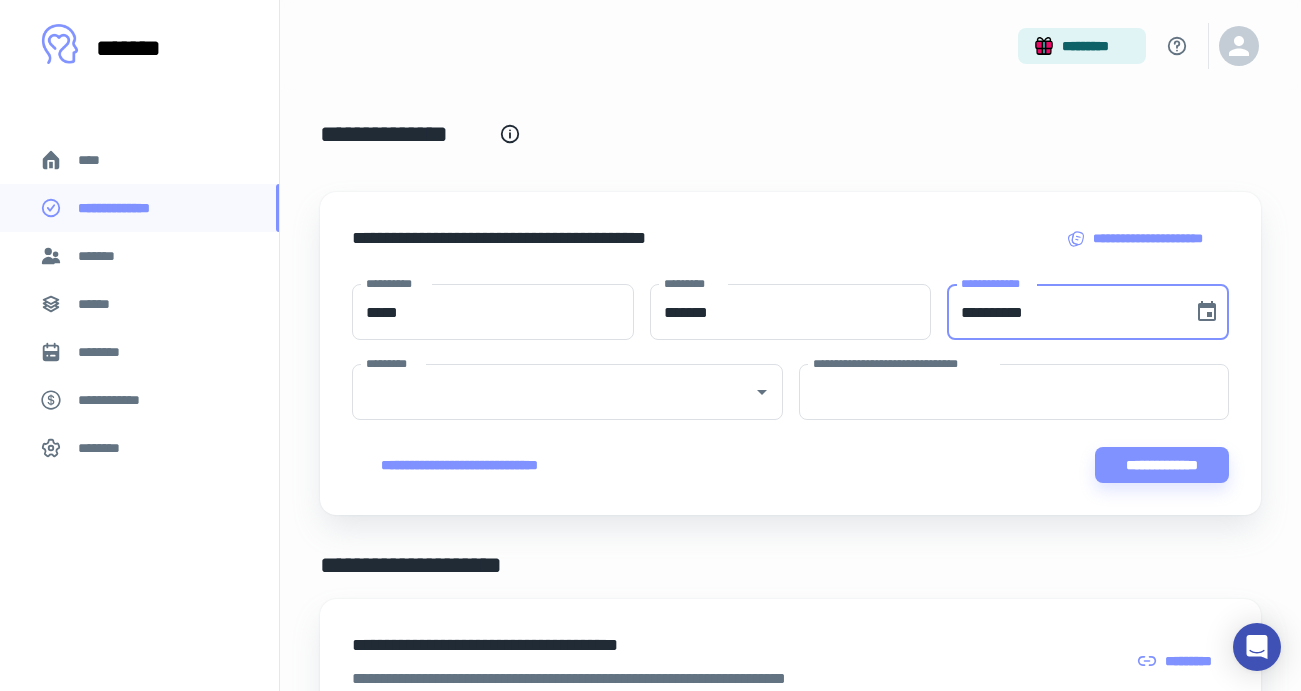 click on "**********" at bounding box center [1063, 312] 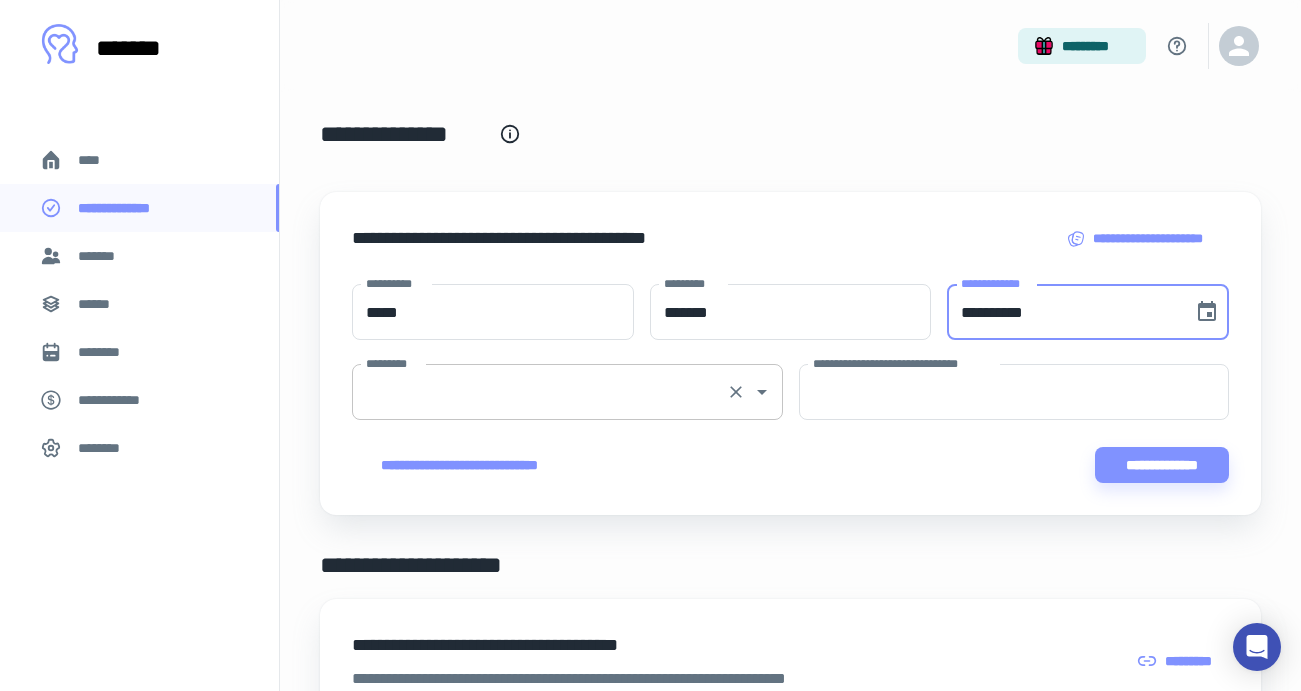 click on "*********" at bounding box center (539, 392) 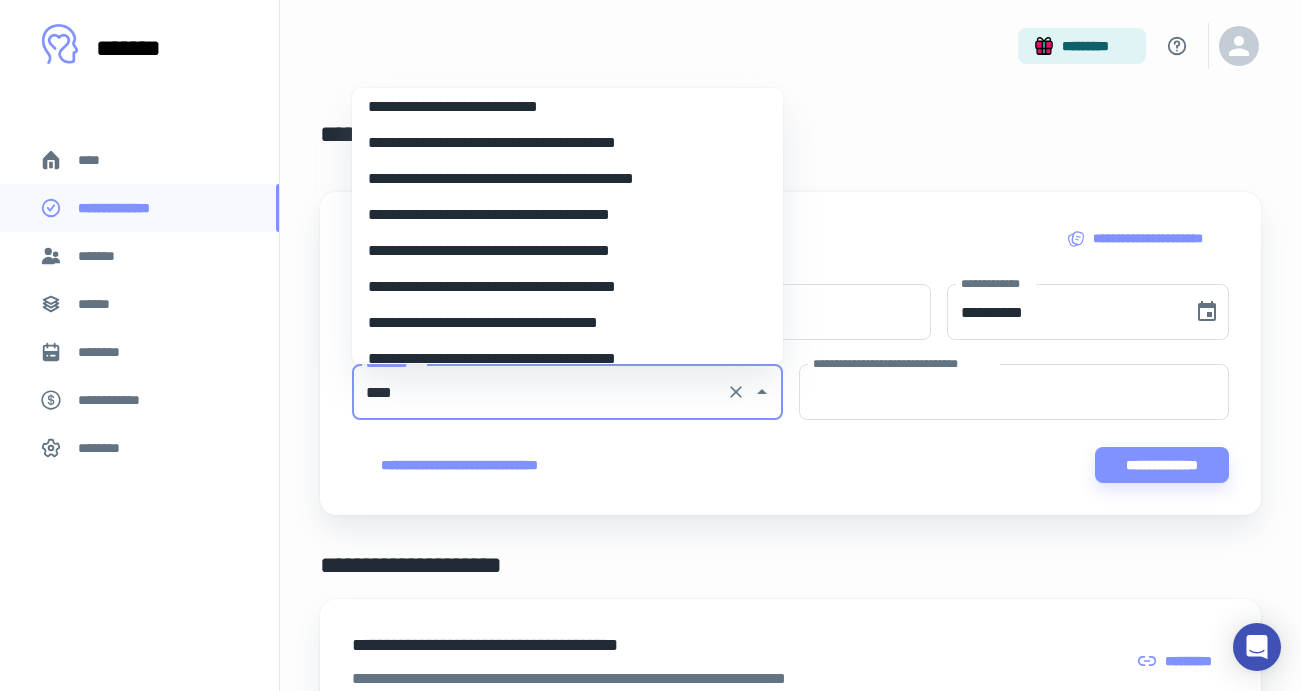 scroll, scrollTop: 0, scrollLeft: 0, axis: both 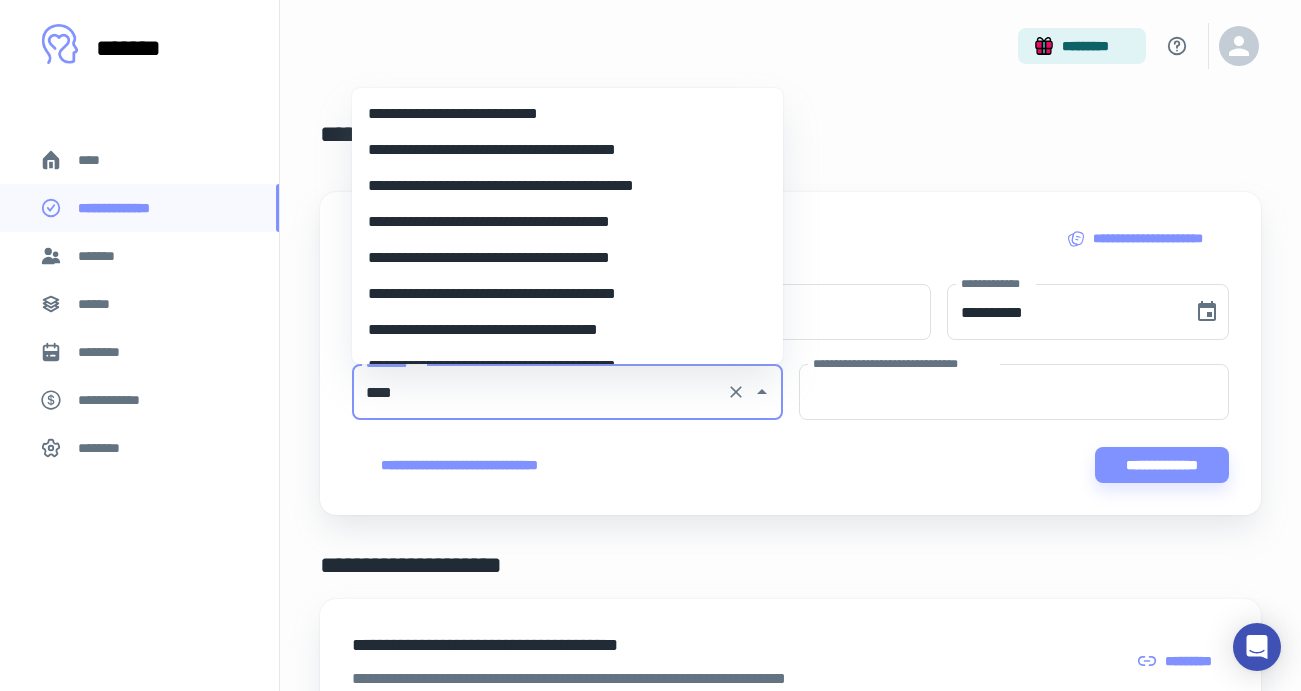 type on "****" 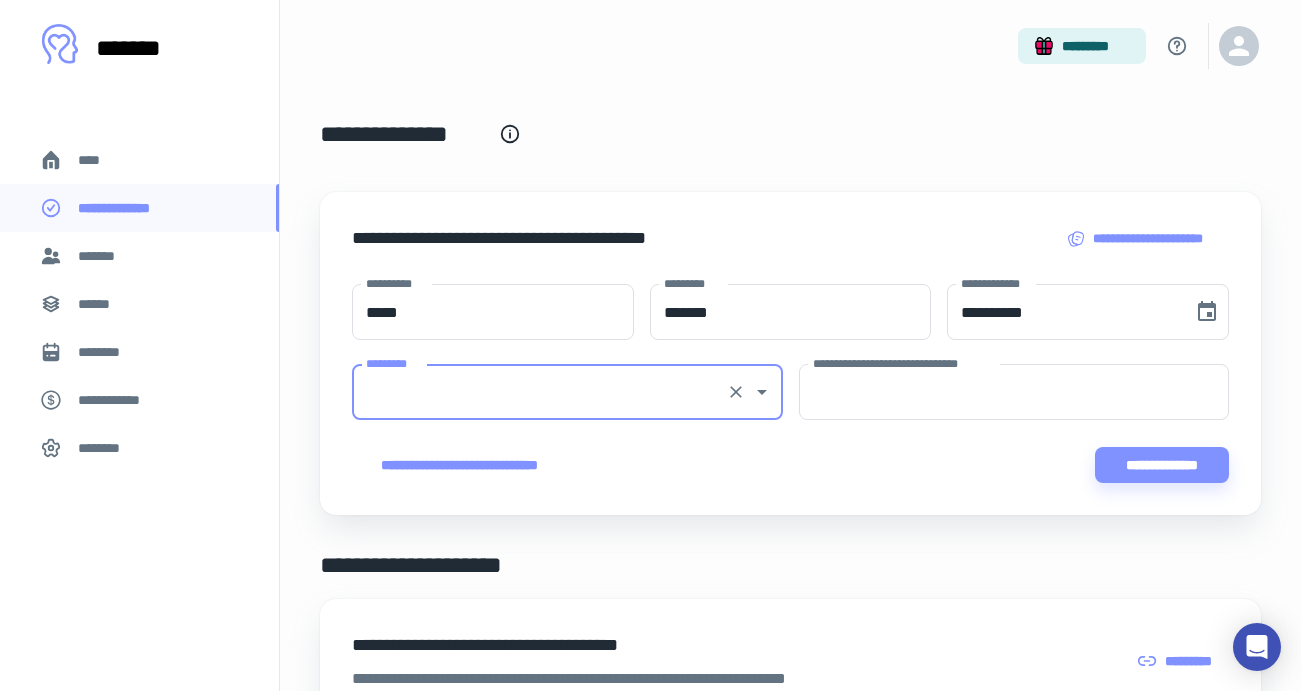 click on "*********" at bounding box center (539, 392) 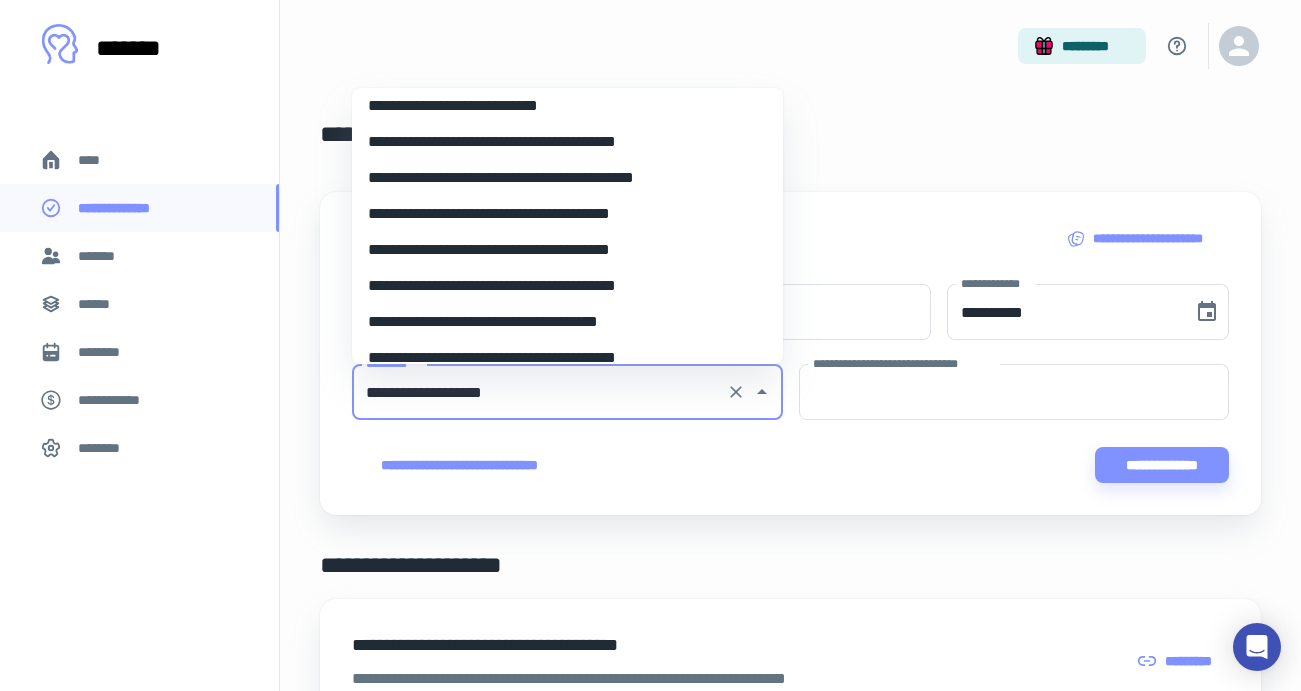scroll, scrollTop: 0, scrollLeft: 0, axis: both 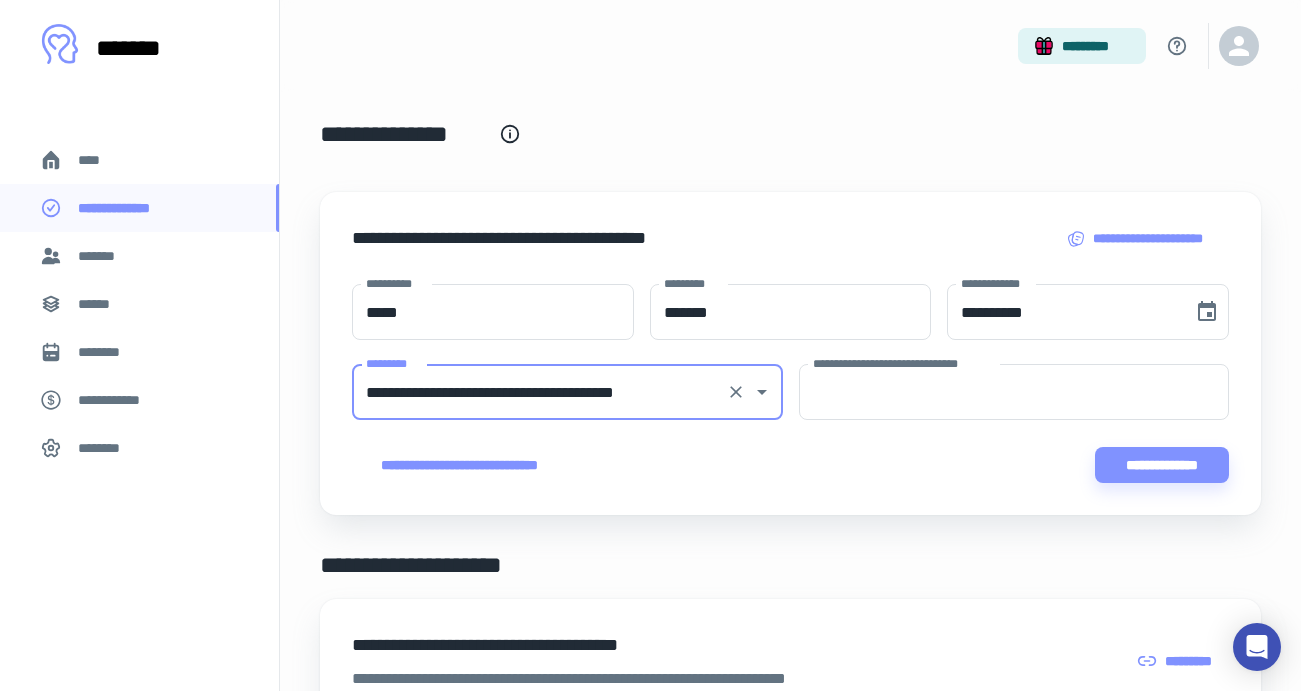 click on "**********" at bounding box center (539, 392) 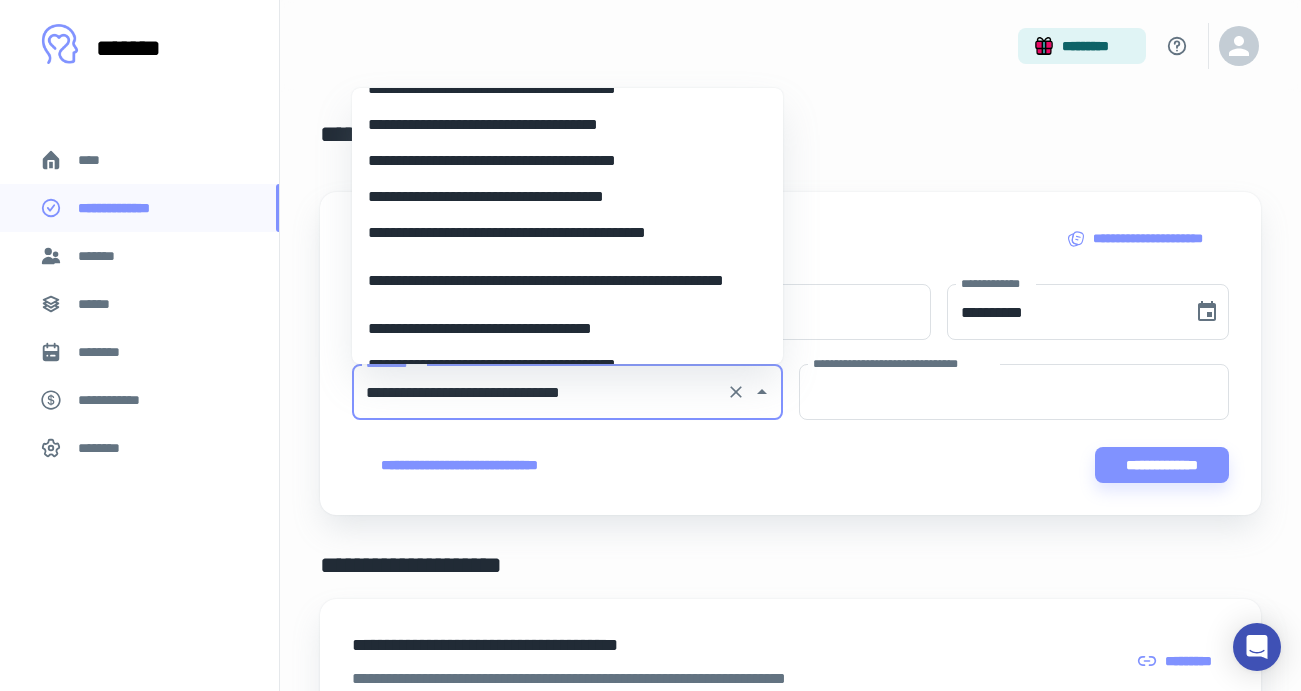 scroll, scrollTop: 176, scrollLeft: 0, axis: vertical 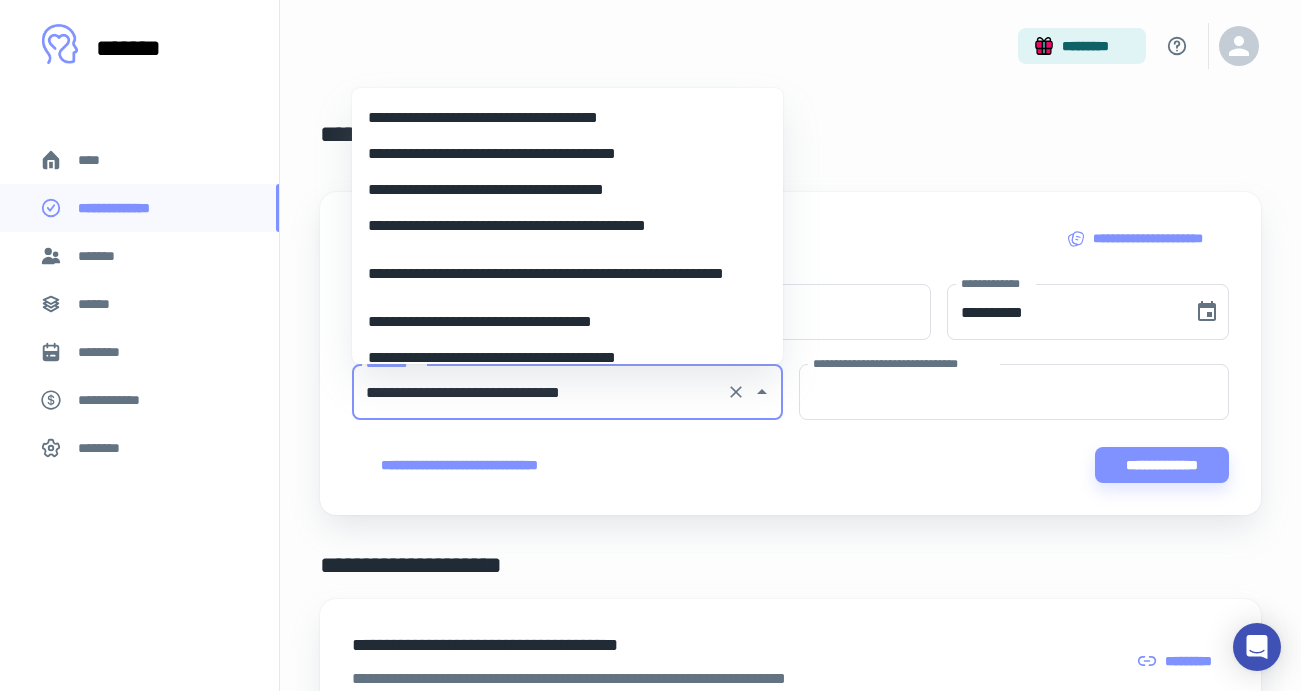click on "**********" at bounding box center (567, 274) 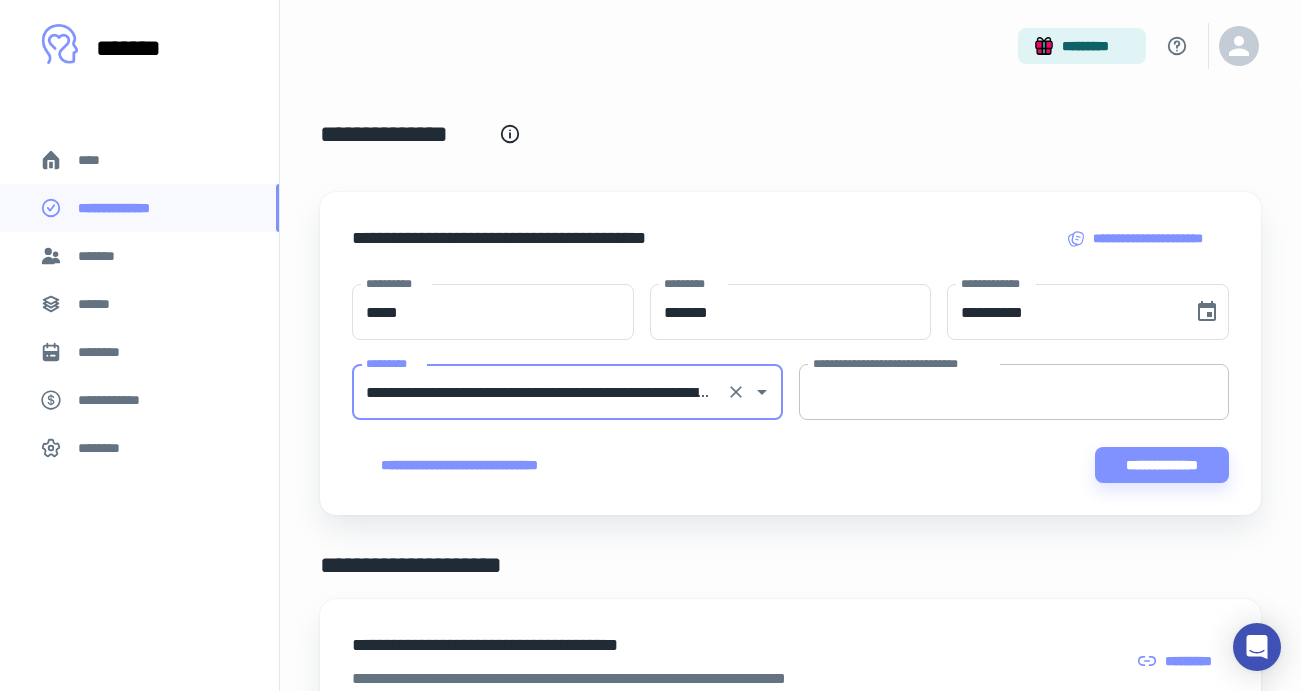 type on "**********" 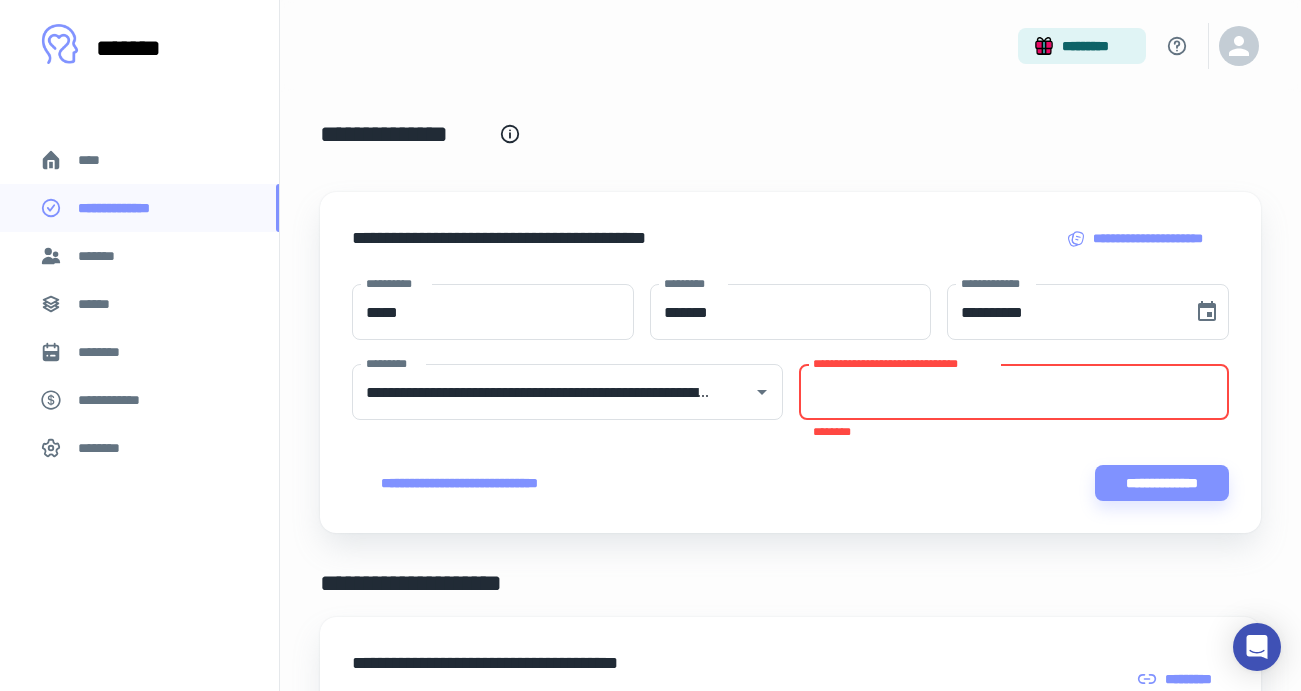 paste on "**********" 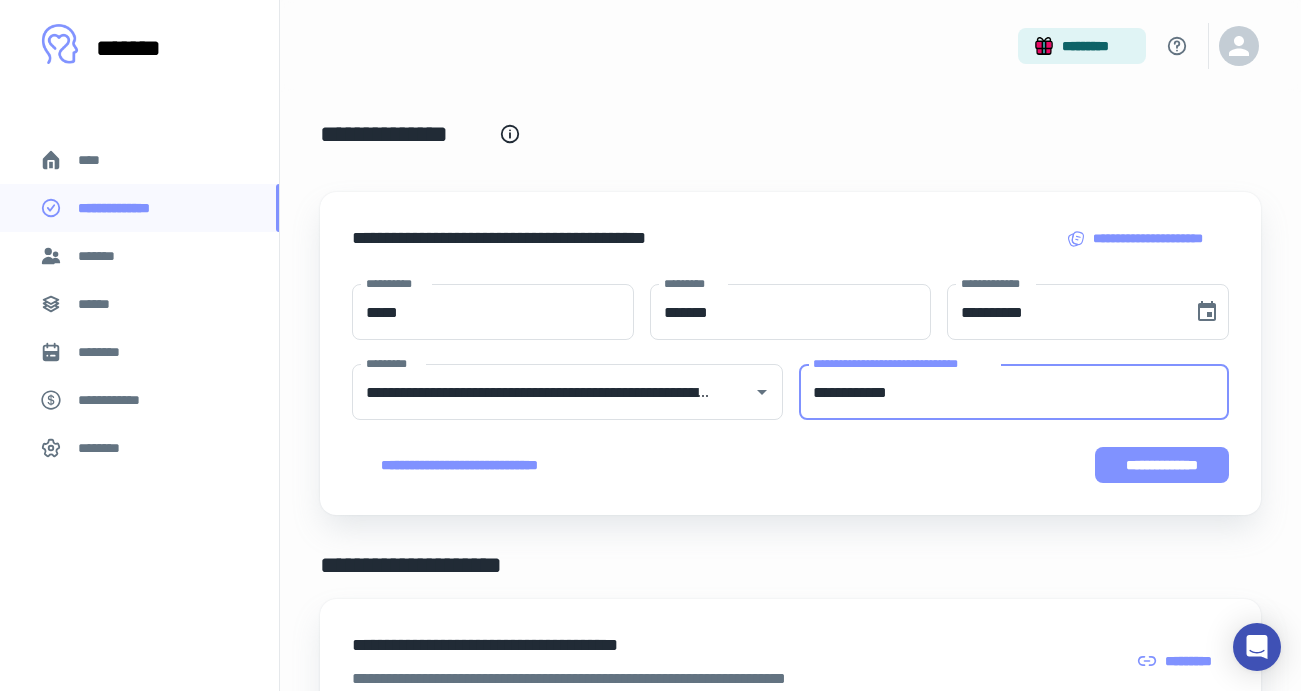 type on "**********" 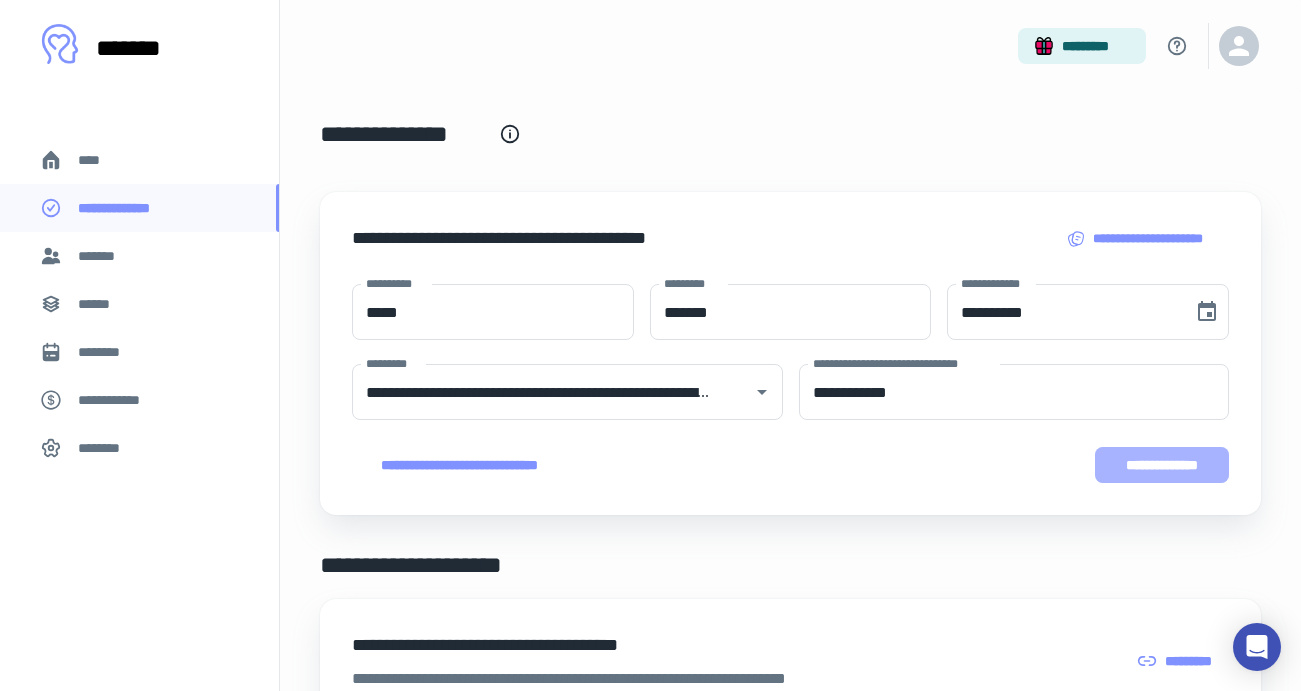 click on "**********" at bounding box center [1162, 465] 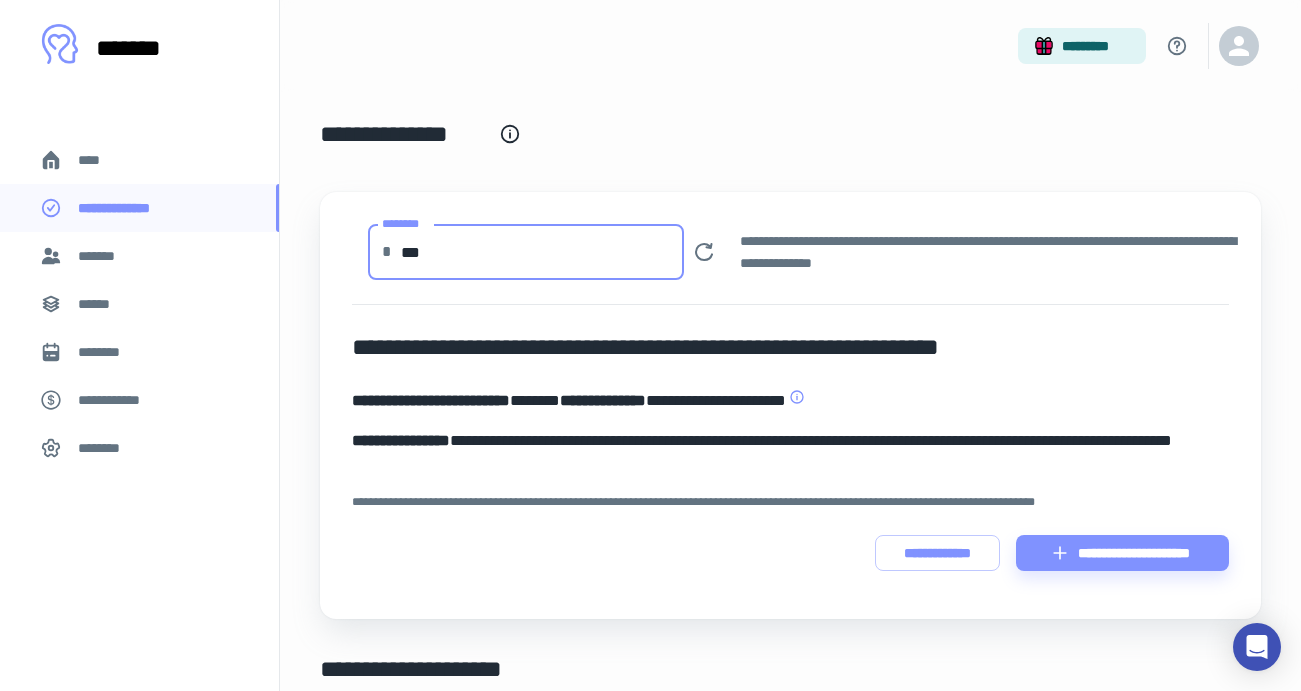 drag, startPoint x: 442, startPoint y: 250, endPoint x: 368, endPoint y: 250, distance: 74 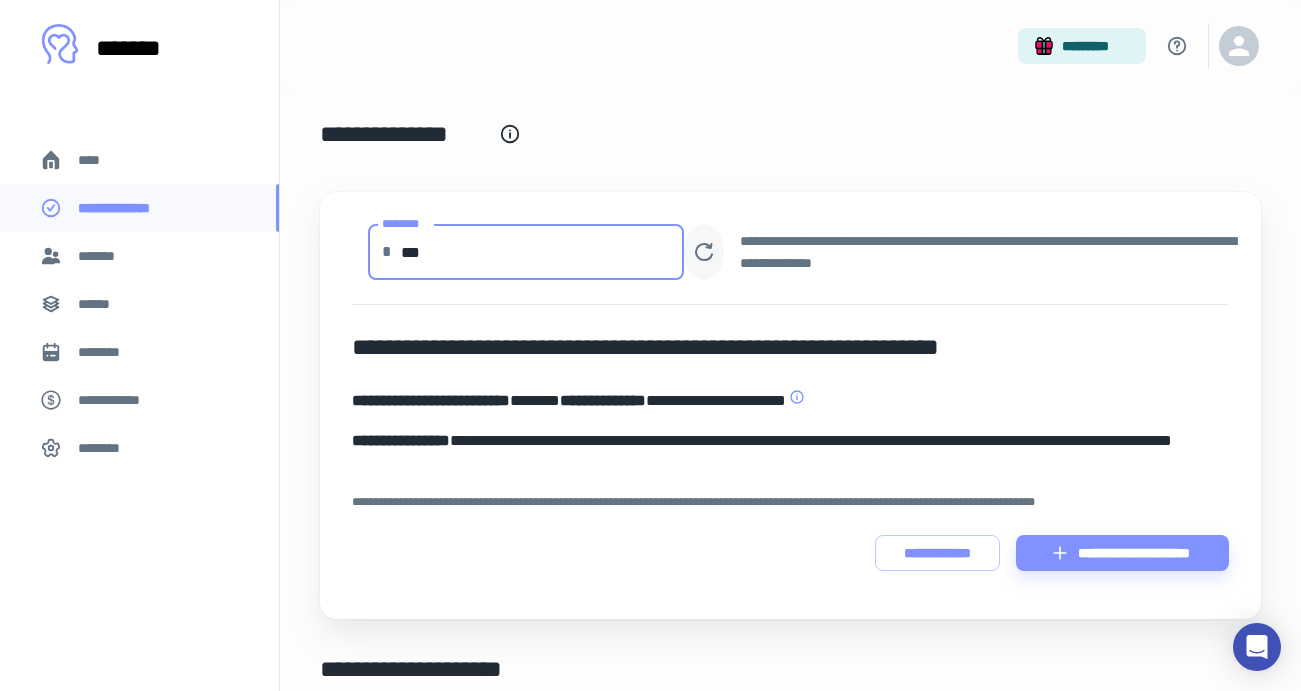 type on "***" 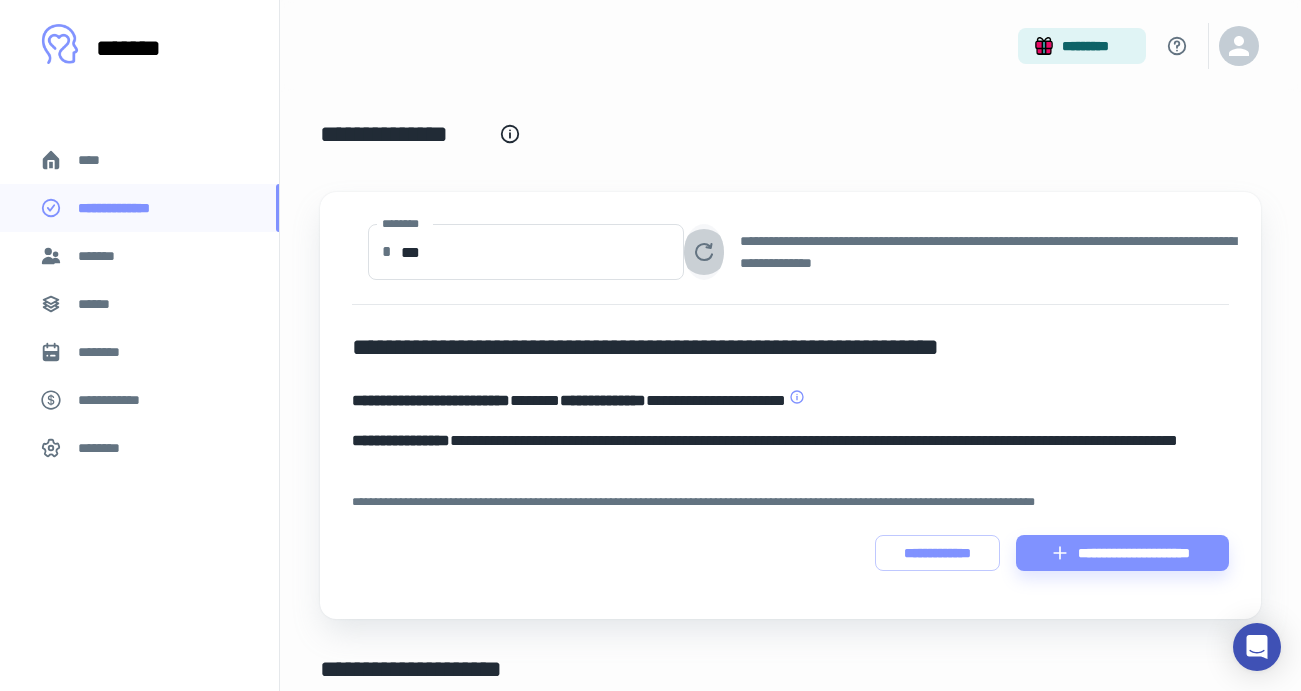 click 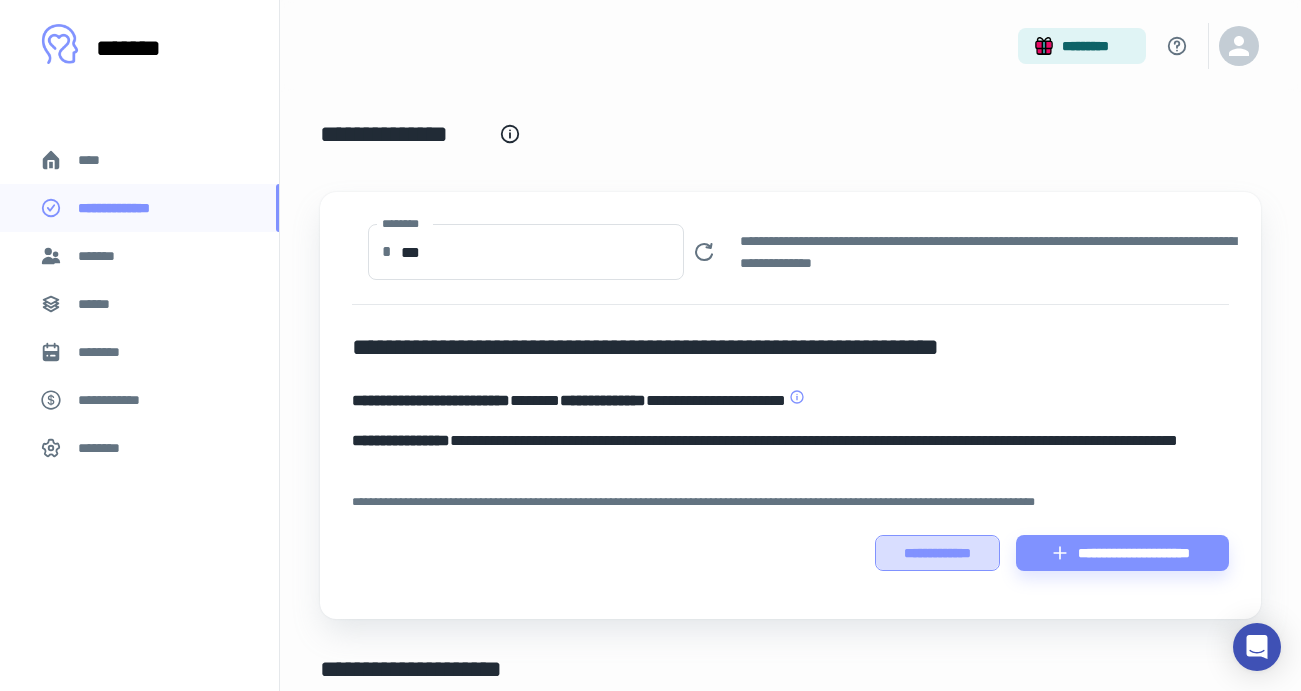 click on "**********" at bounding box center (937, 553) 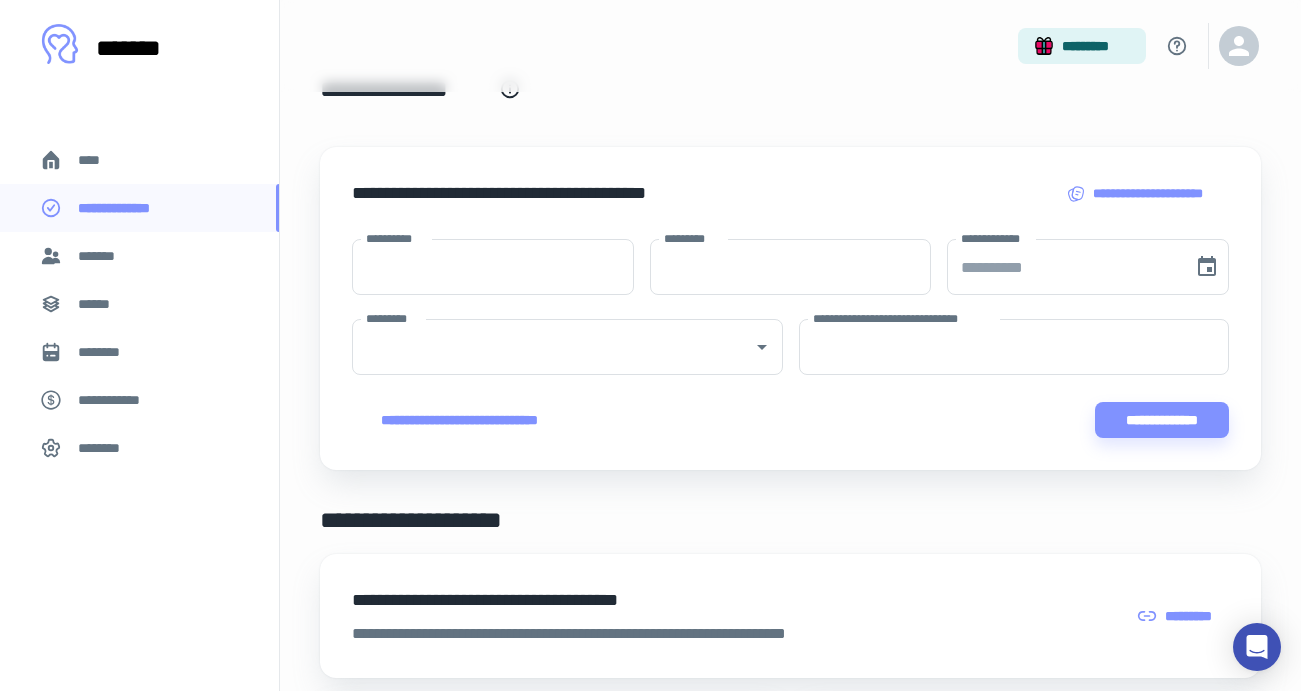 scroll, scrollTop: 0, scrollLeft: 0, axis: both 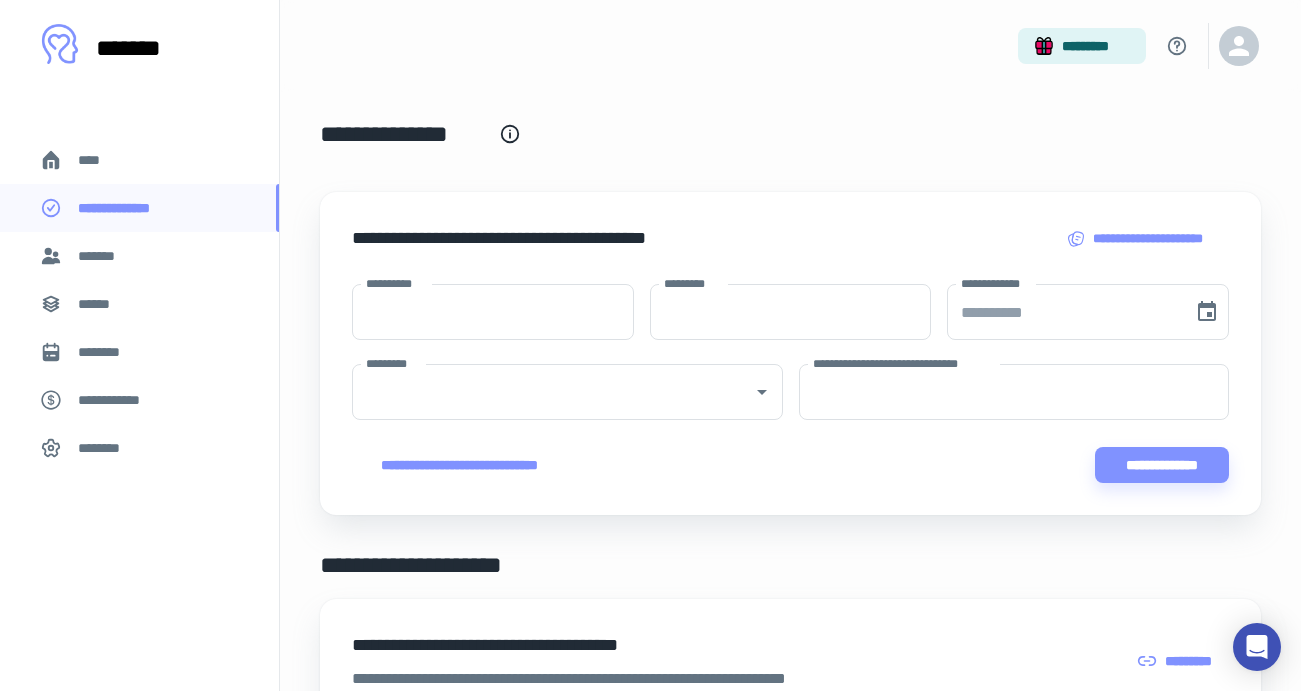 click on "**********" at bounding box center (1136, 239) 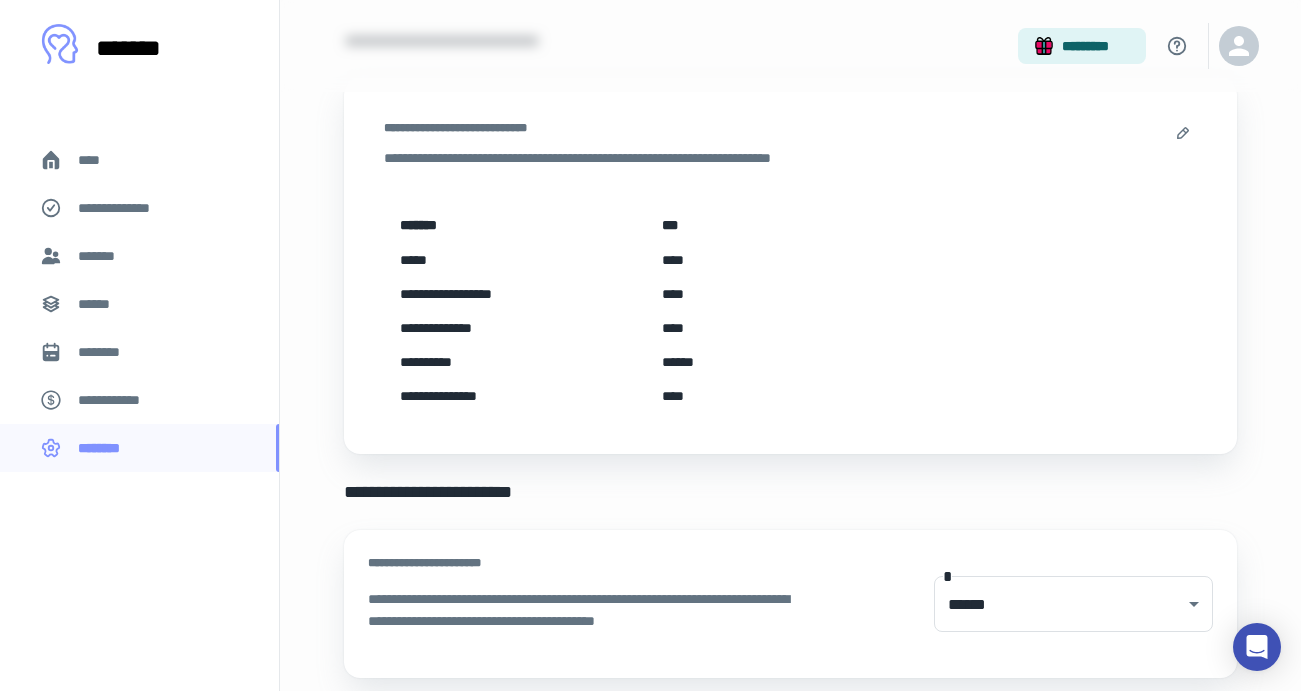 scroll, scrollTop: 0, scrollLeft: 0, axis: both 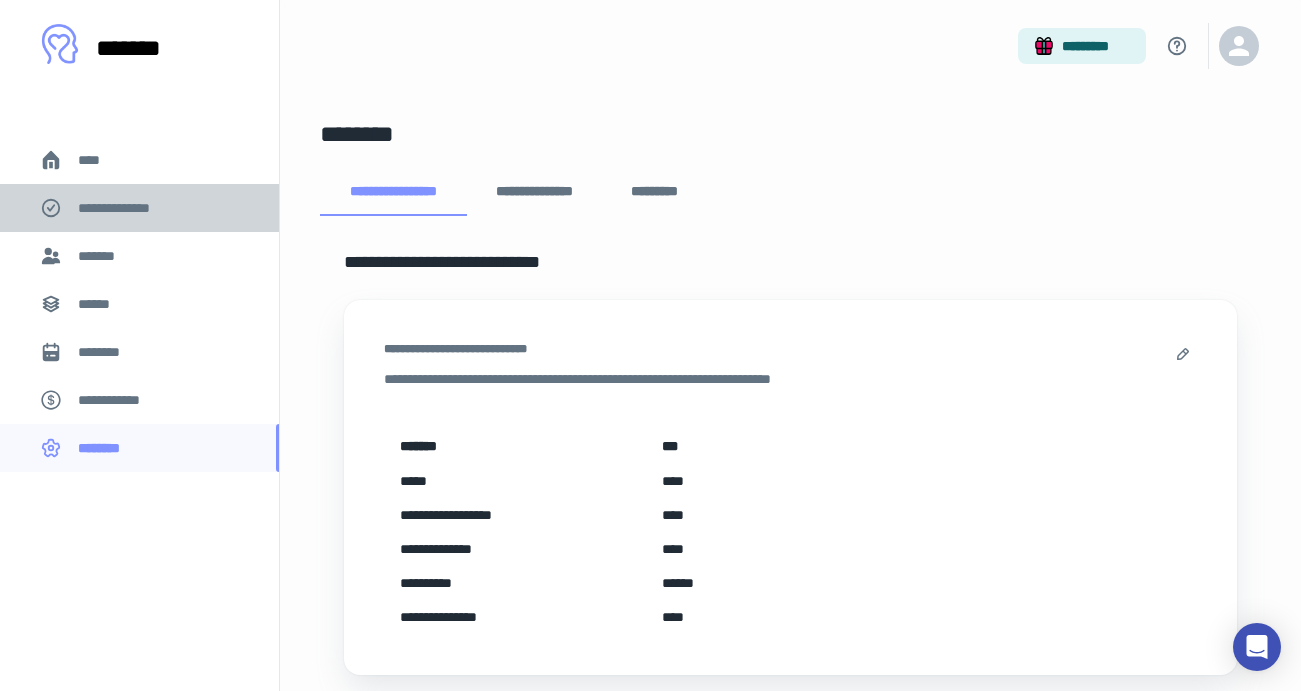 click on "**********" at bounding box center [127, 208] 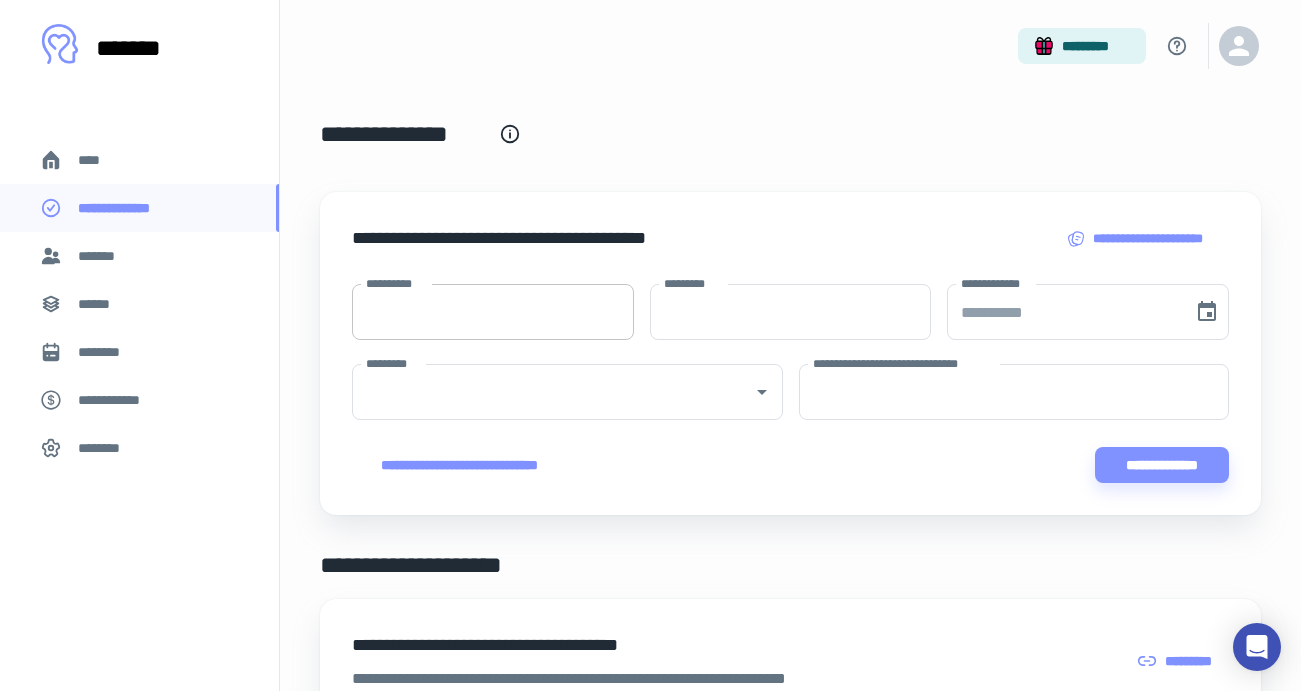 click on "**********" at bounding box center [493, 312] 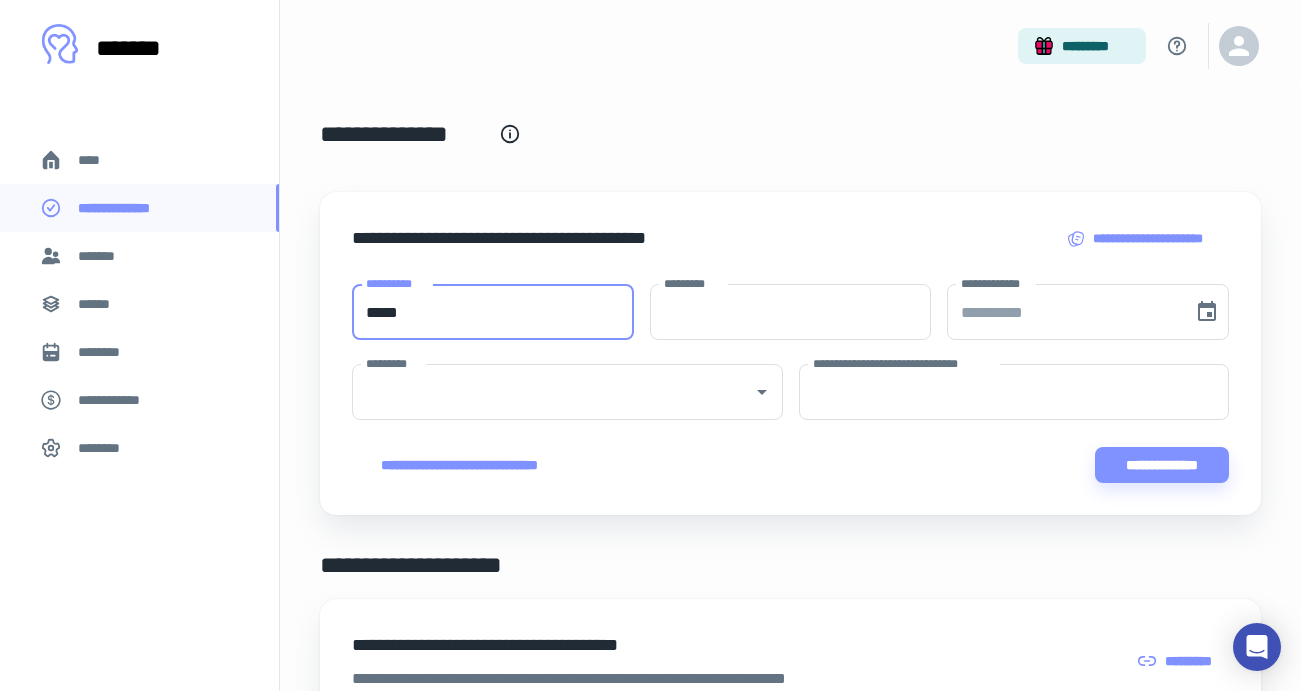 type on "*****" 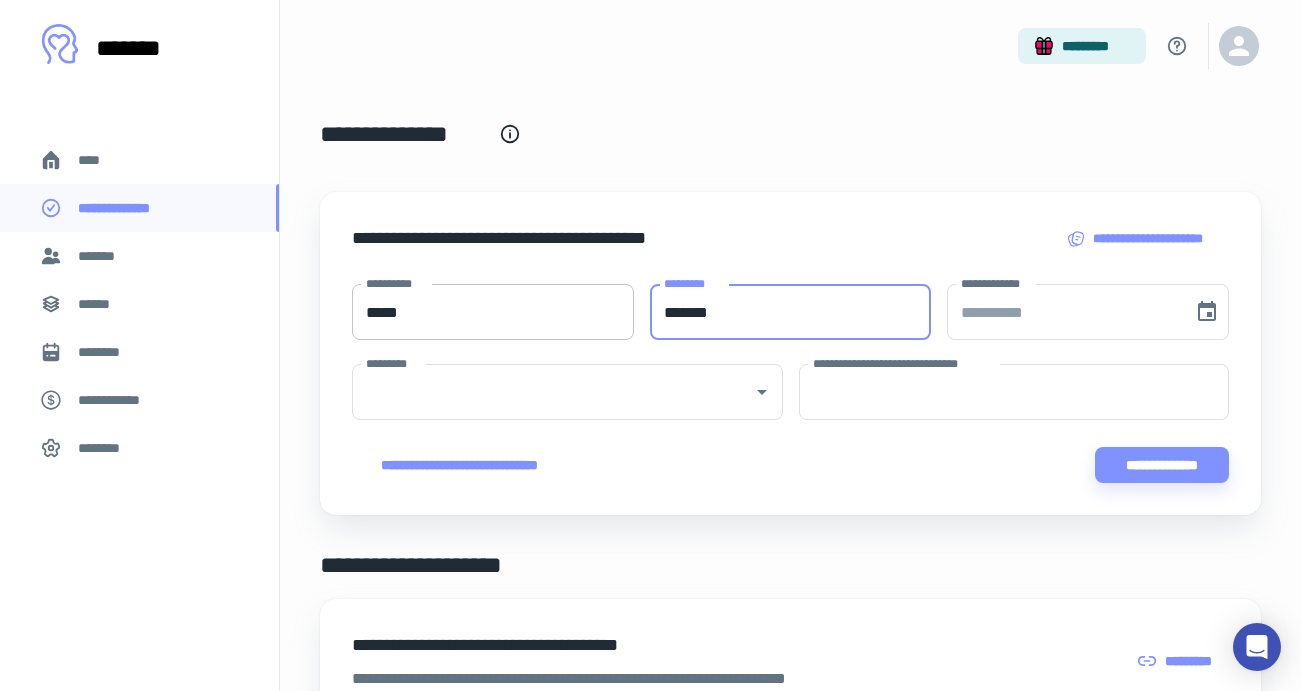 type on "*******" 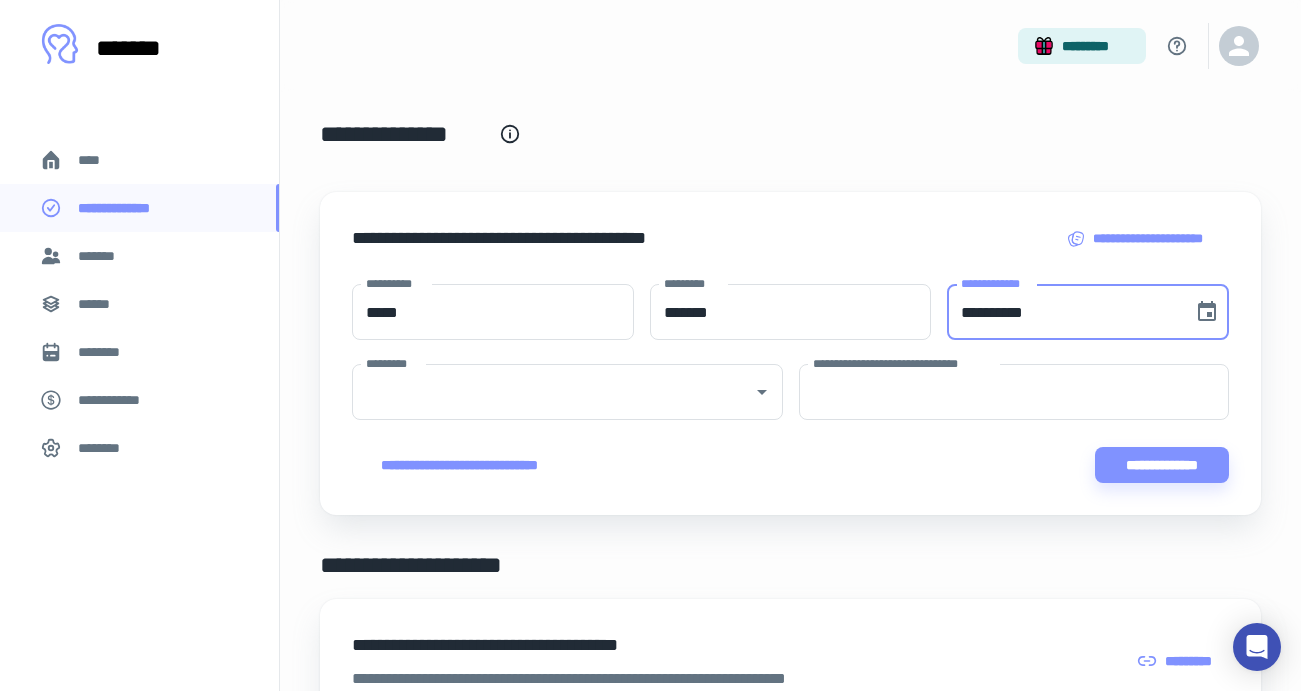 type on "**********" 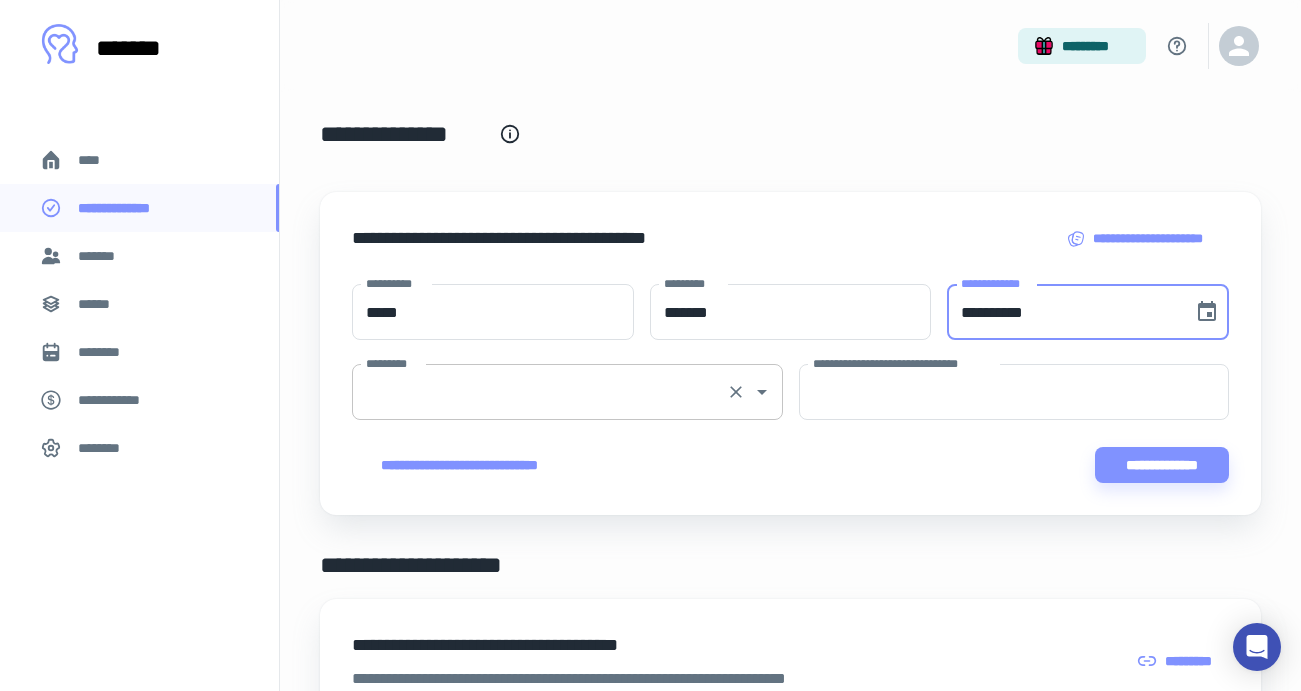 click on "*********" at bounding box center (539, 392) 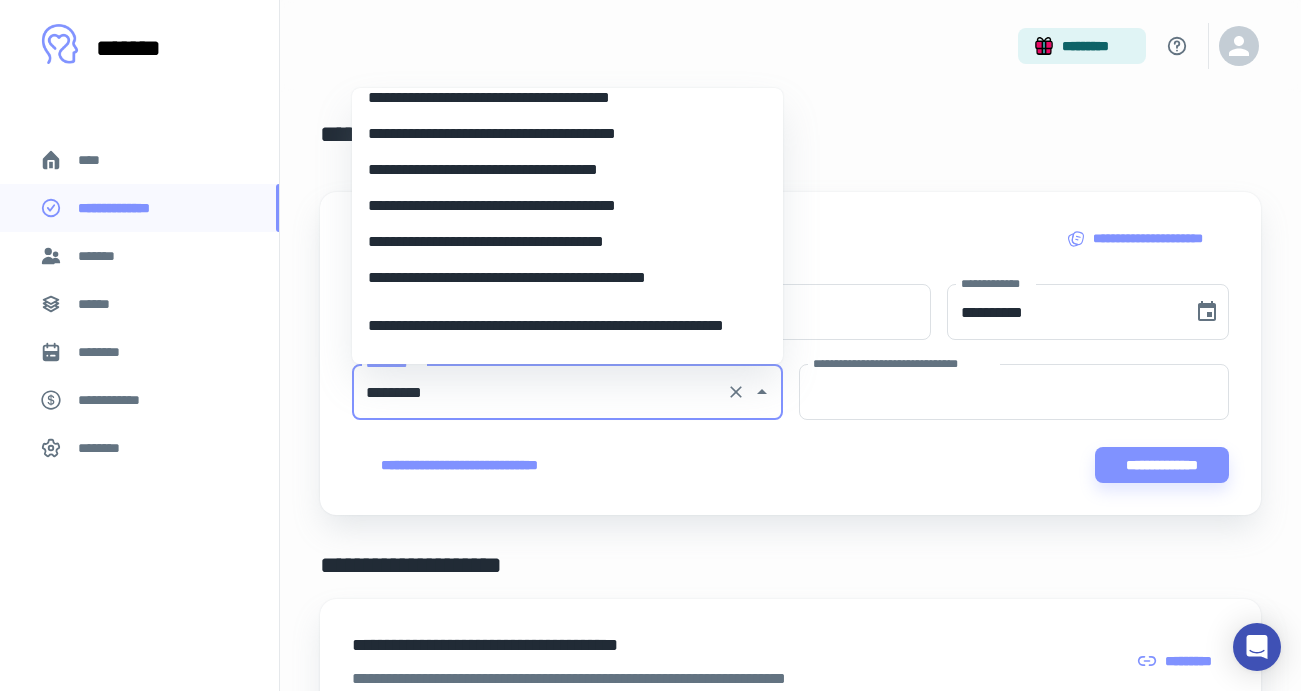 scroll, scrollTop: 158, scrollLeft: 0, axis: vertical 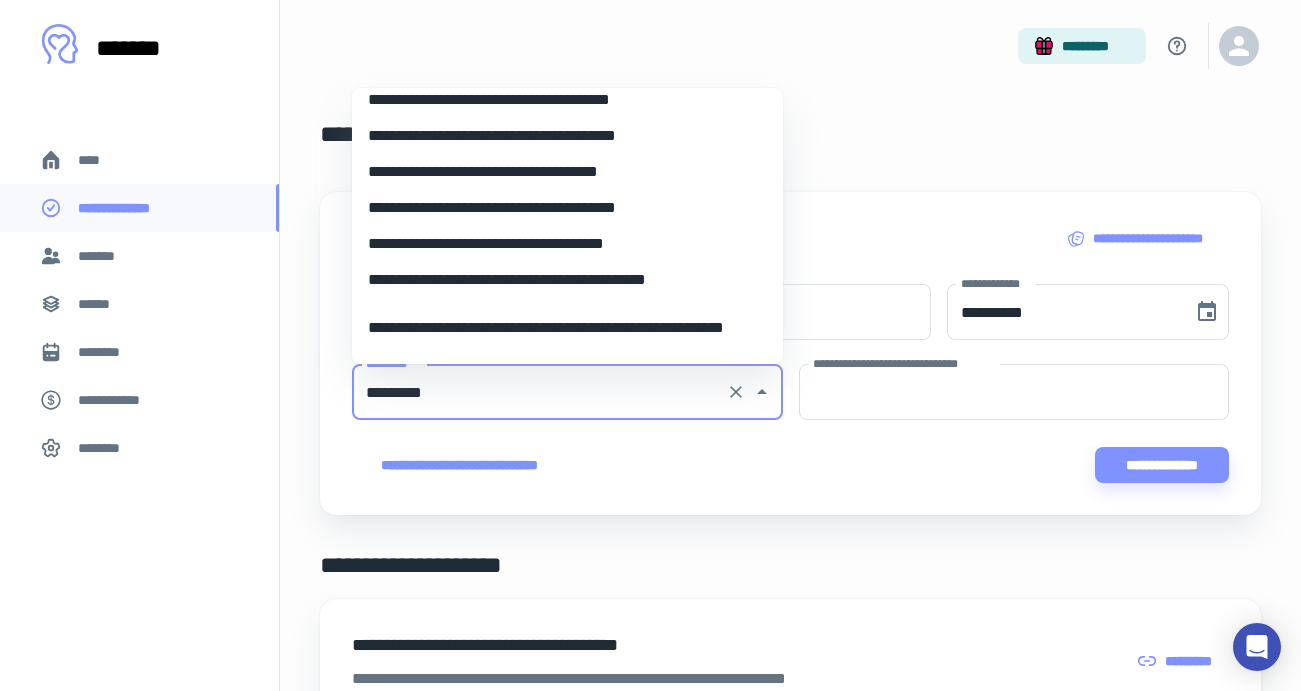 click on "**********" at bounding box center [567, 328] 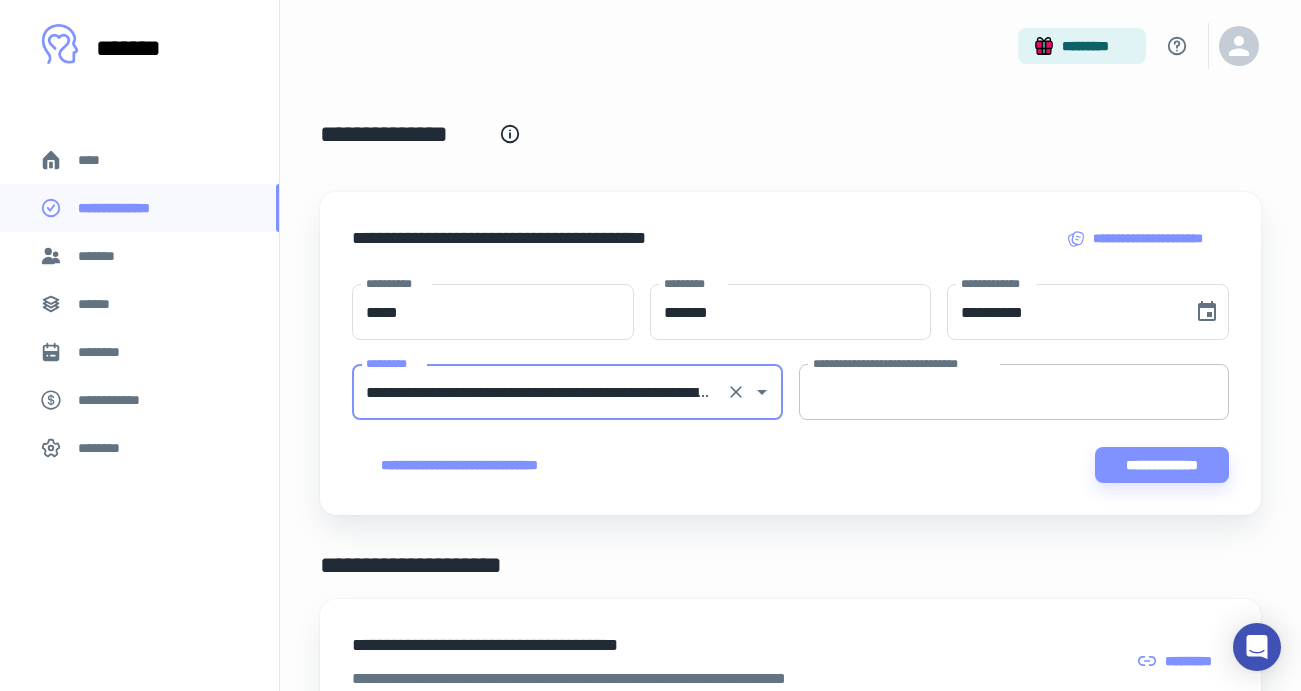 type on "**********" 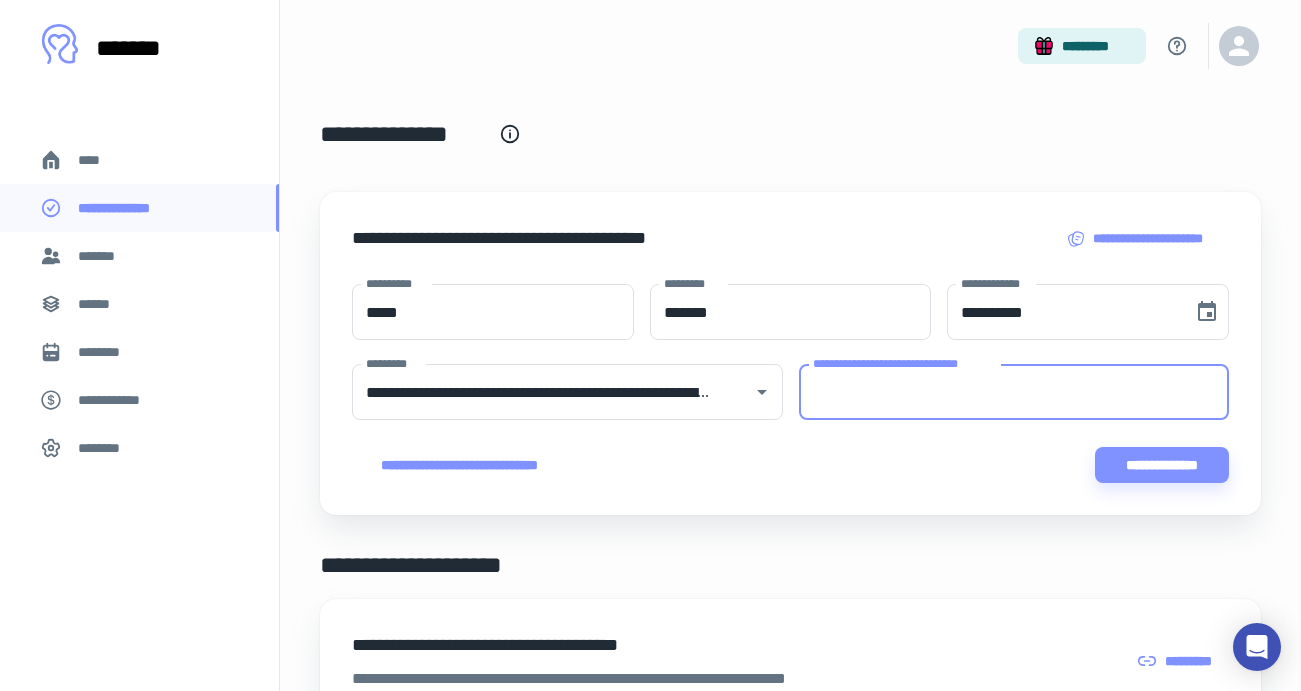 paste on "**********" 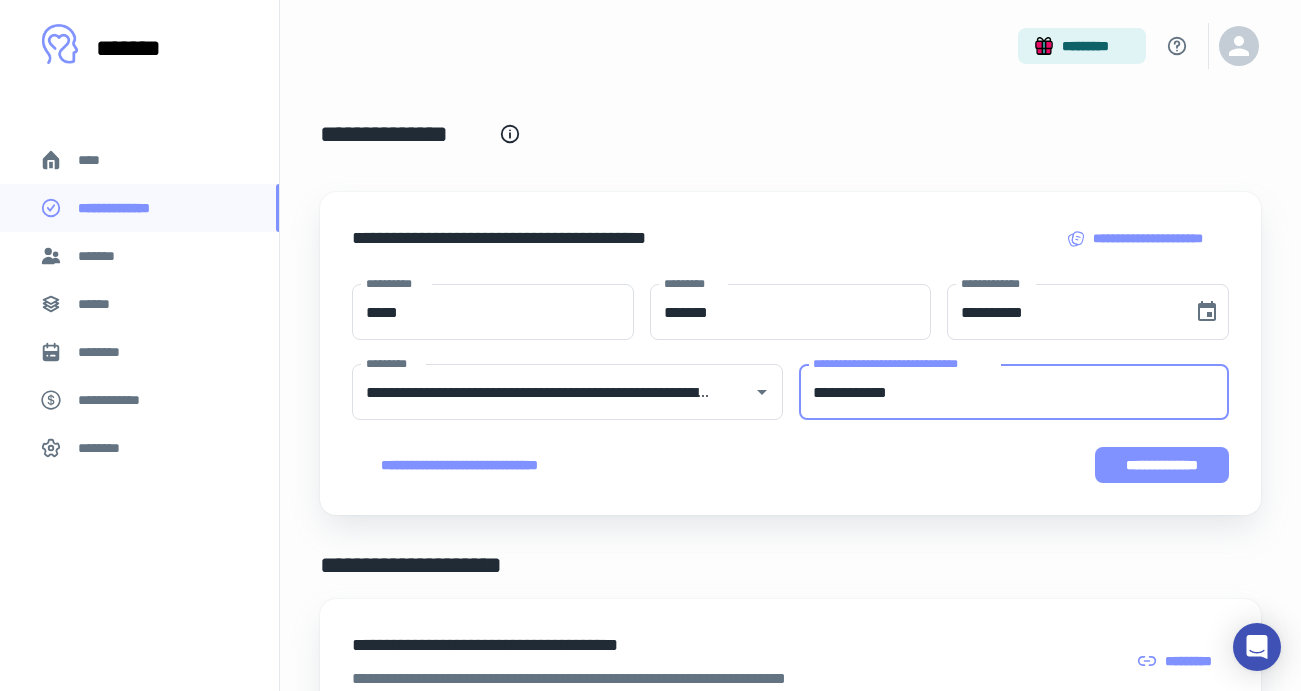 type on "**********" 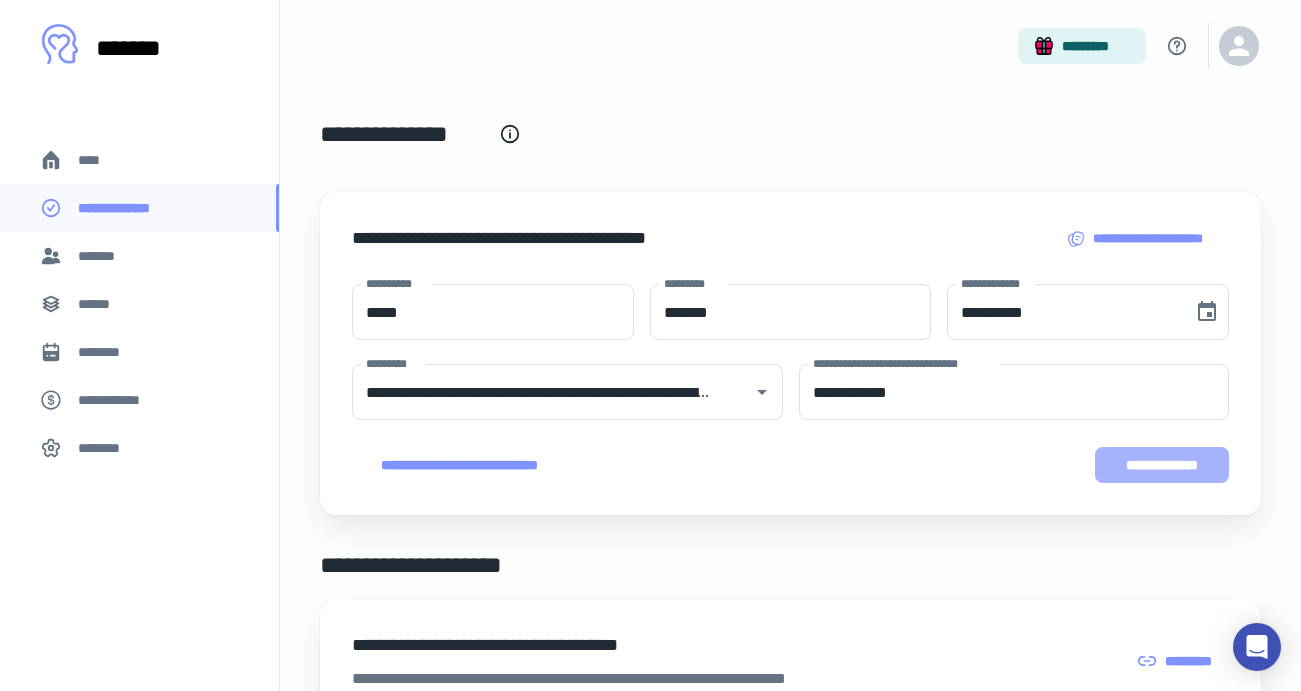 click on "**********" at bounding box center [1162, 465] 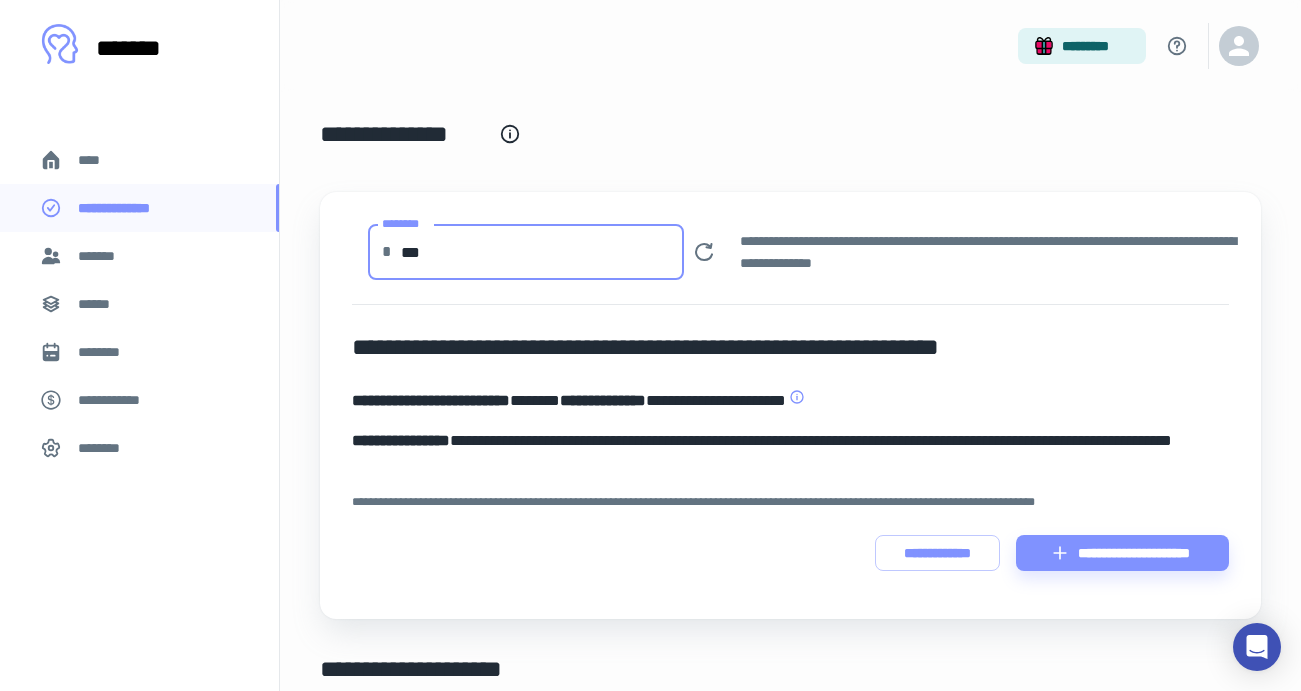 drag, startPoint x: 430, startPoint y: 257, endPoint x: 392, endPoint y: 255, distance: 38.052597 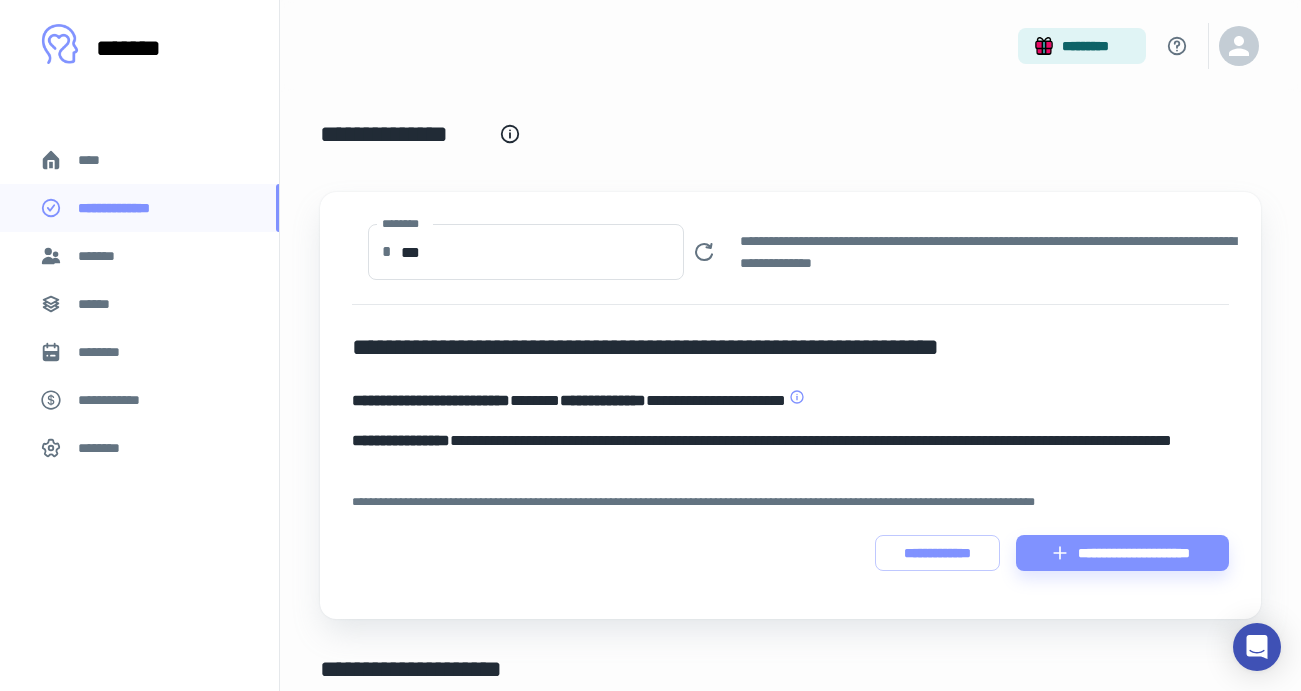 click on "**********" at bounding box center [790, 405] 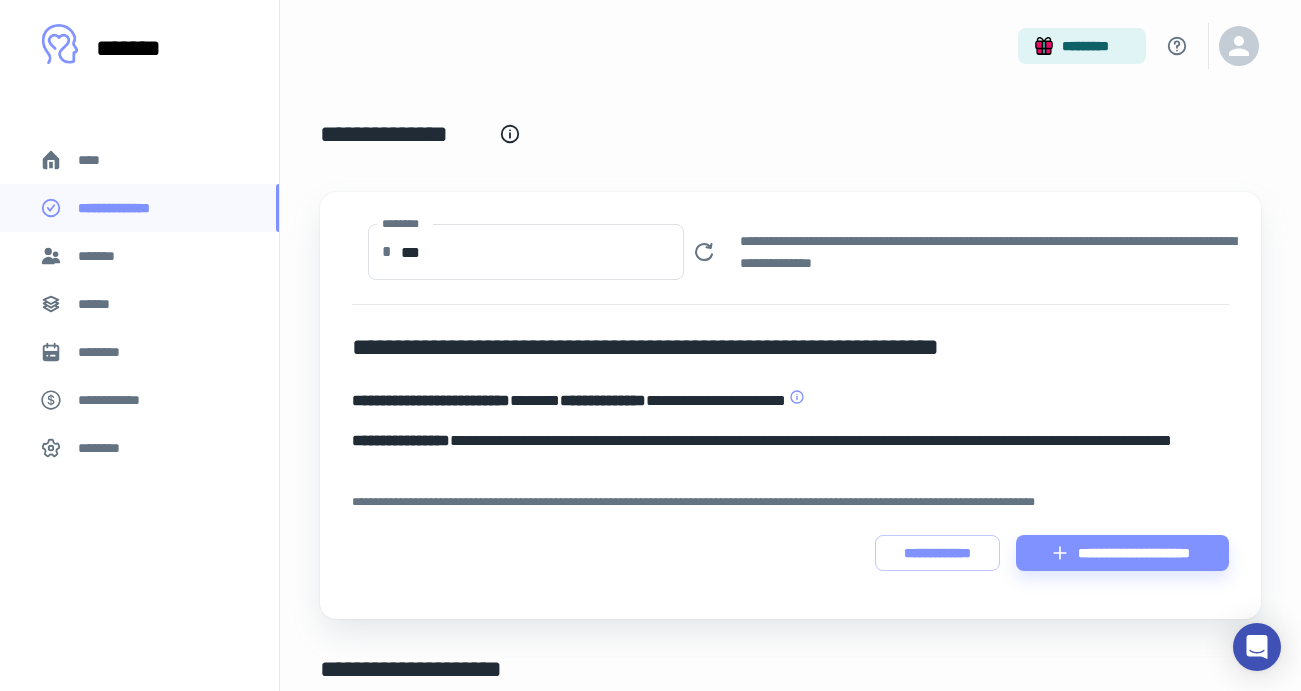 click 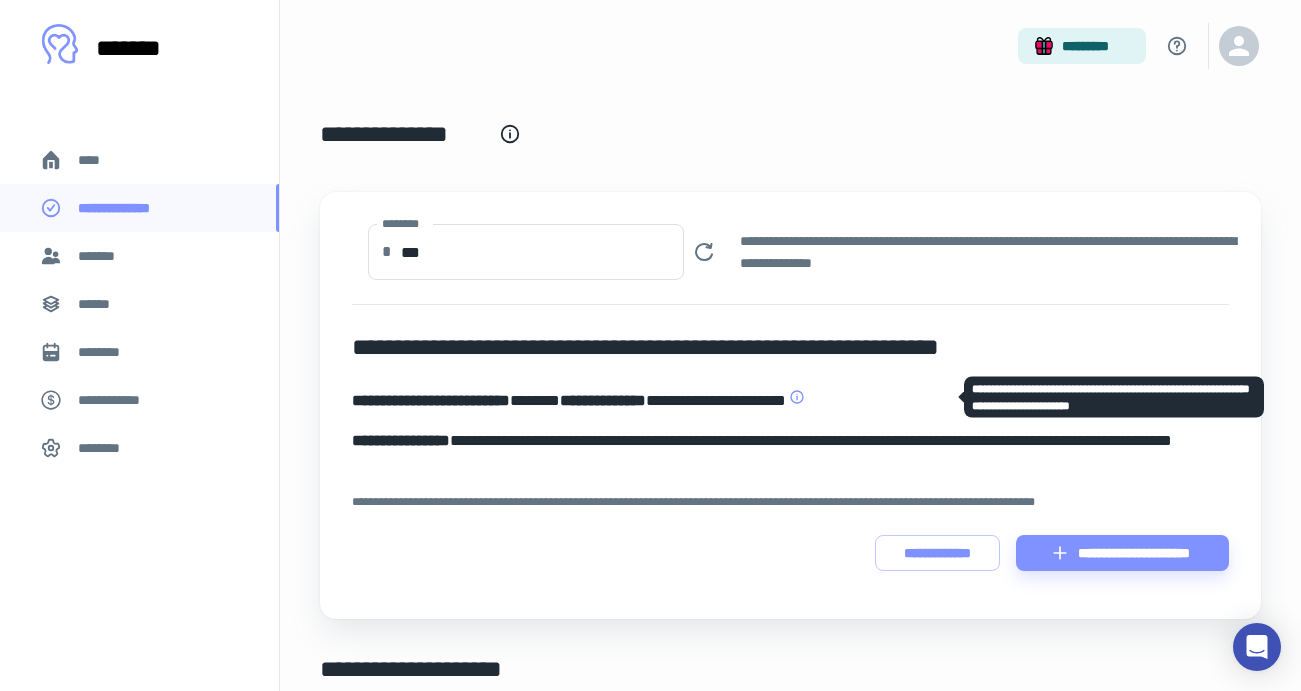 click 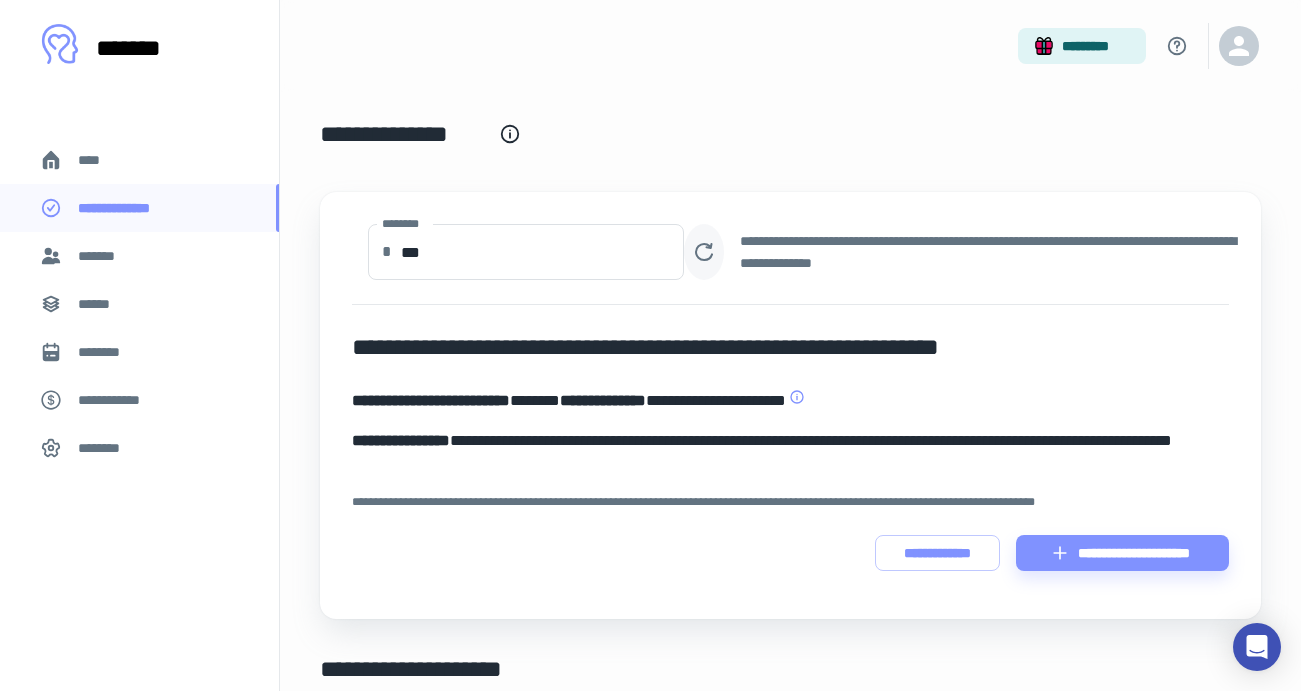 click 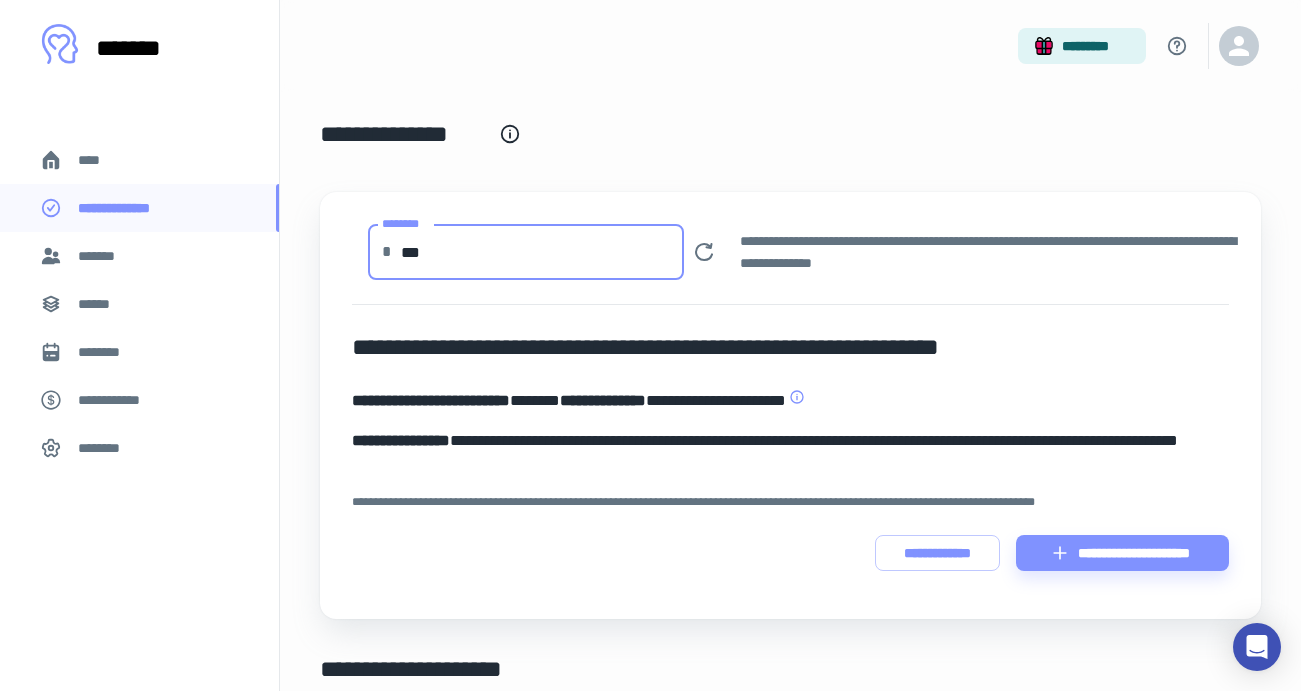 drag, startPoint x: 454, startPoint y: 247, endPoint x: 351, endPoint y: 251, distance: 103.077644 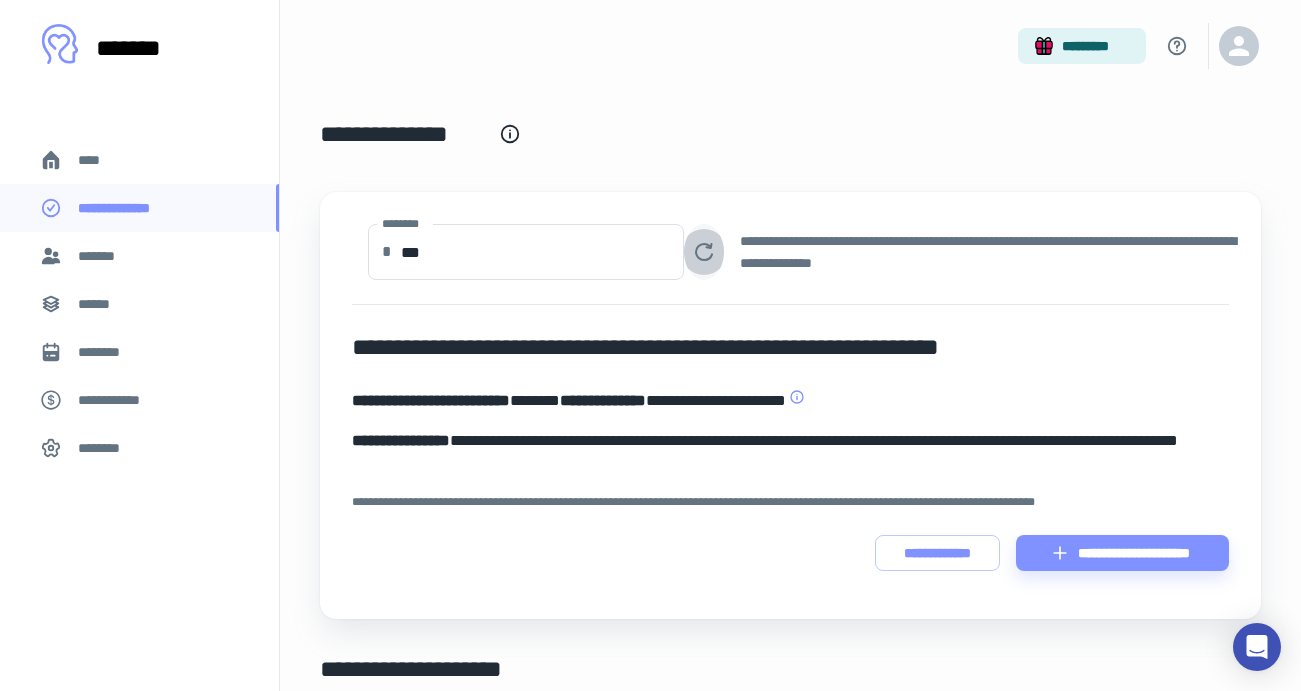 click 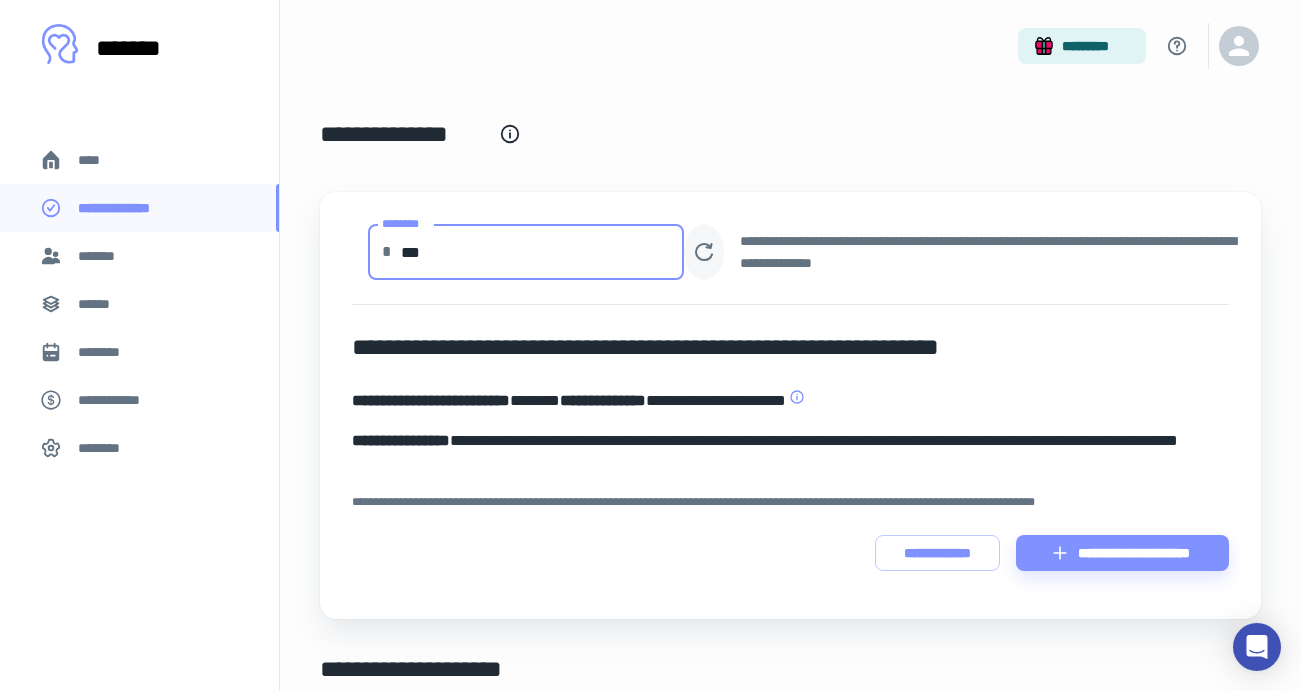 drag, startPoint x: 435, startPoint y: 244, endPoint x: 390, endPoint y: 244, distance: 45 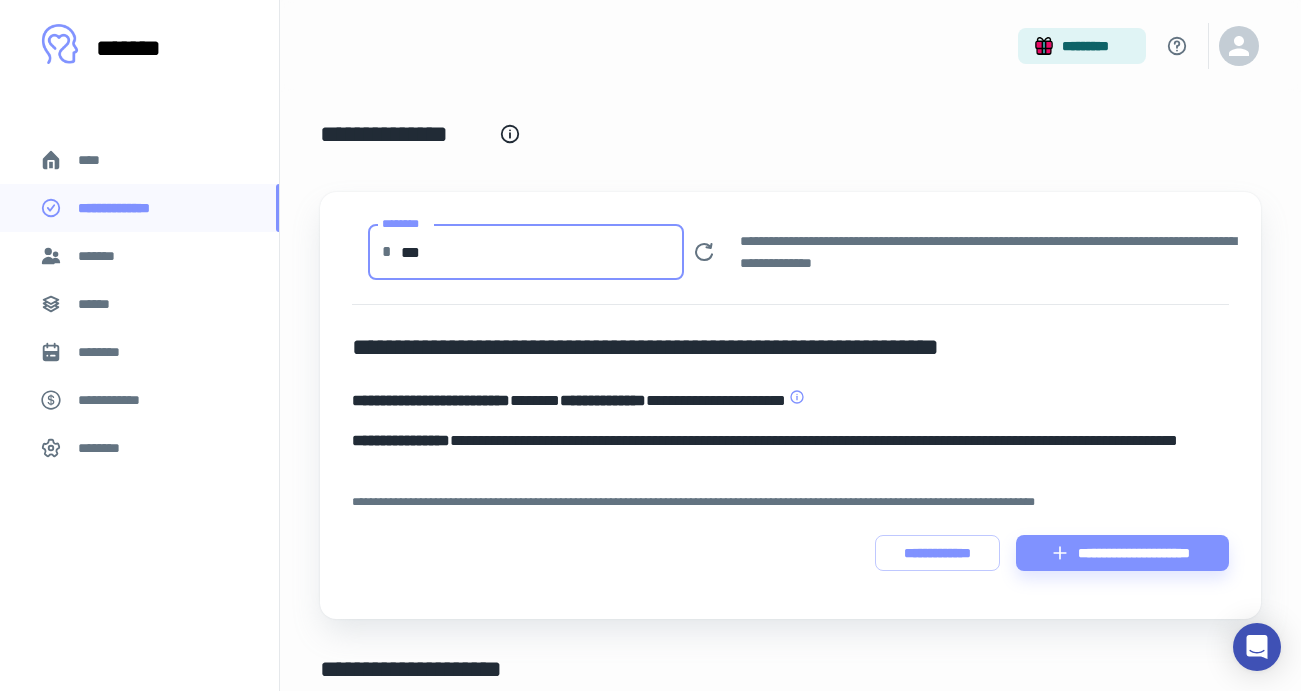 drag, startPoint x: 523, startPoint y: 268, endPoint x: 391, endPoint y: 251, distance: 133.0902 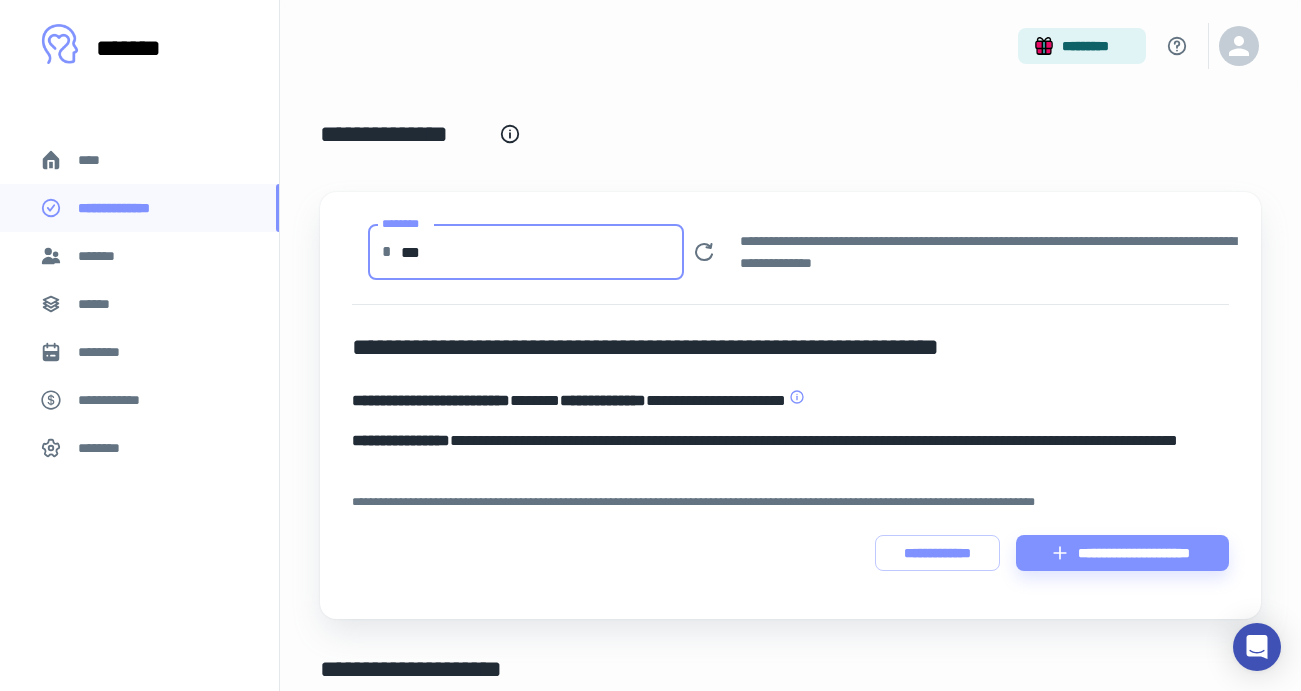type on "***" 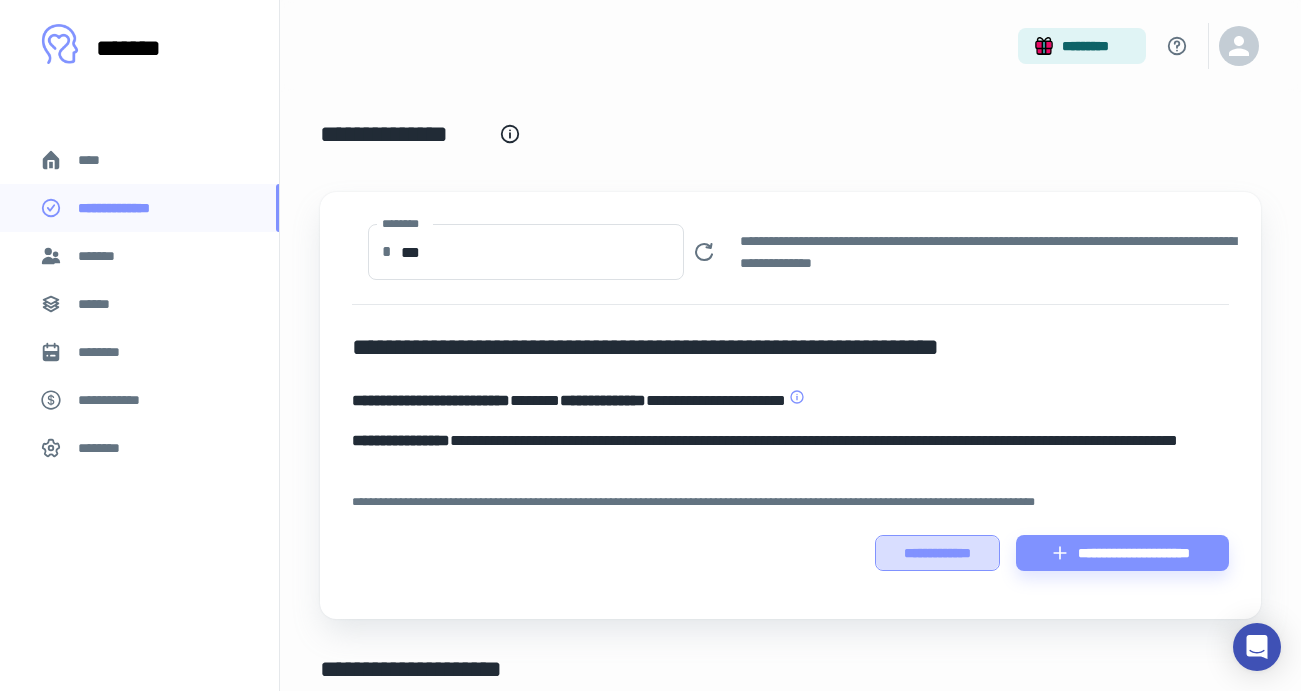 click on "**********" at bounding box center (937, 553) 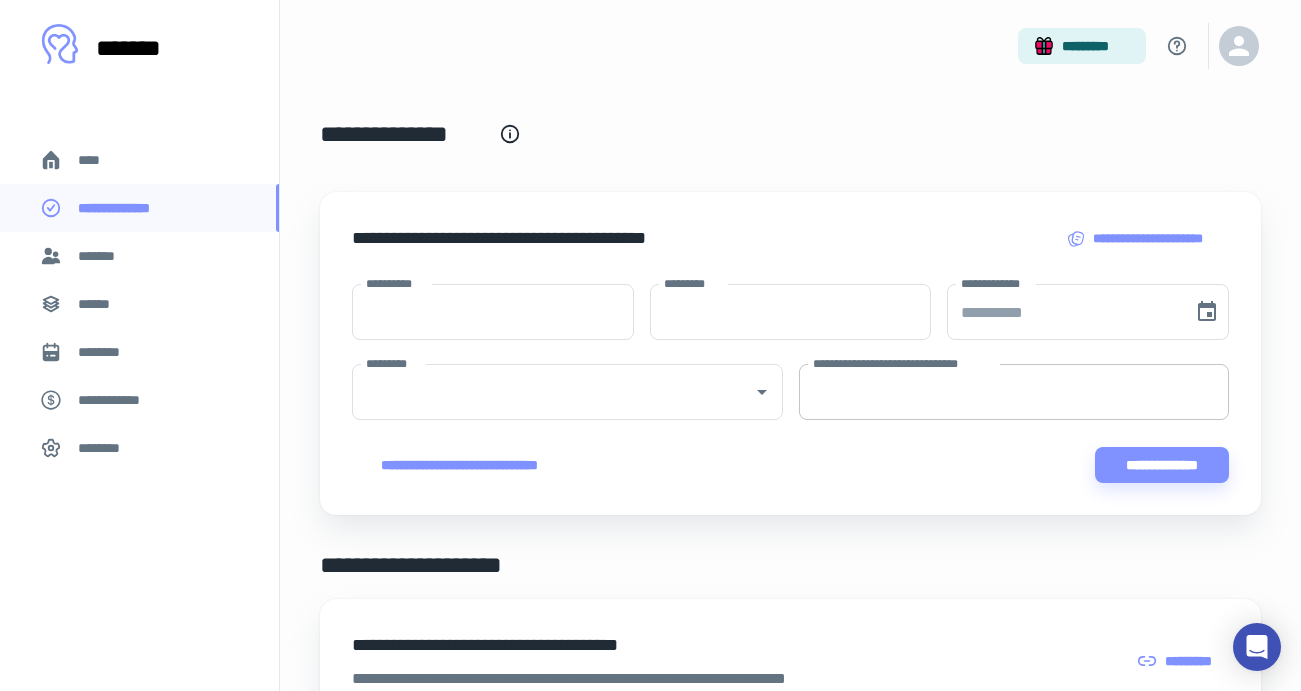 click on "**********" at bounding box center (1014, 392) 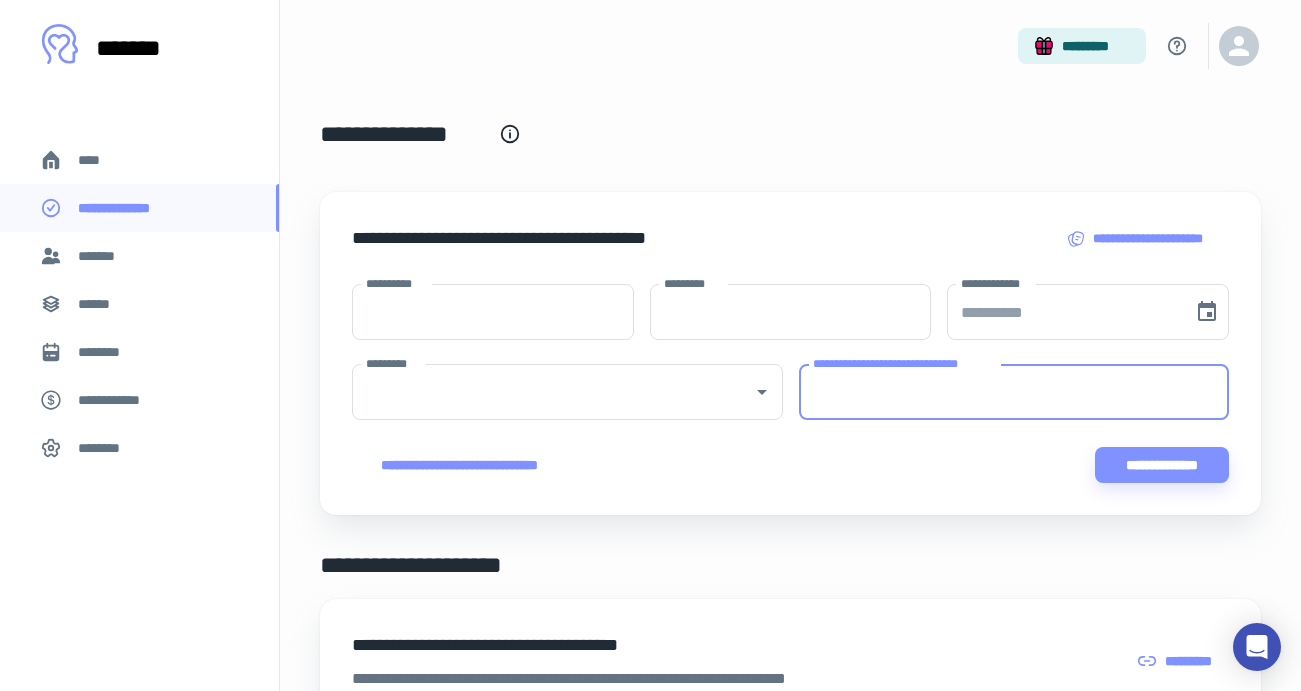 paste on "**********" 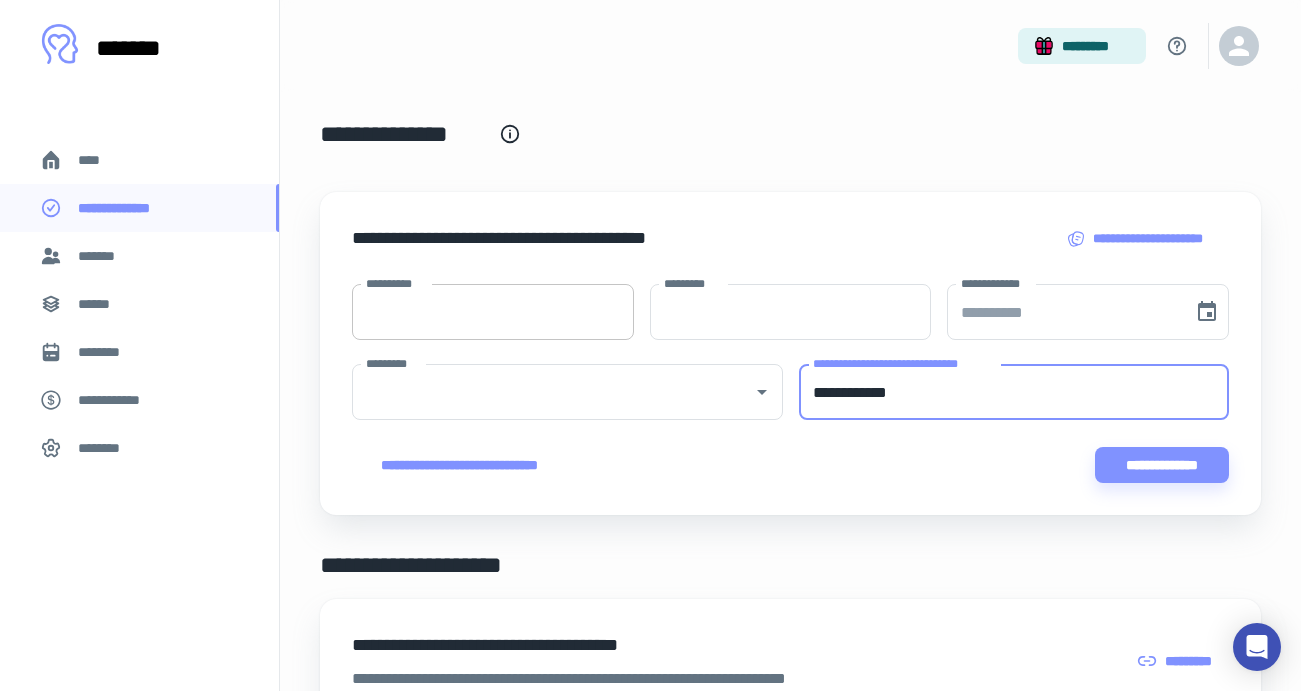 type on "**********" 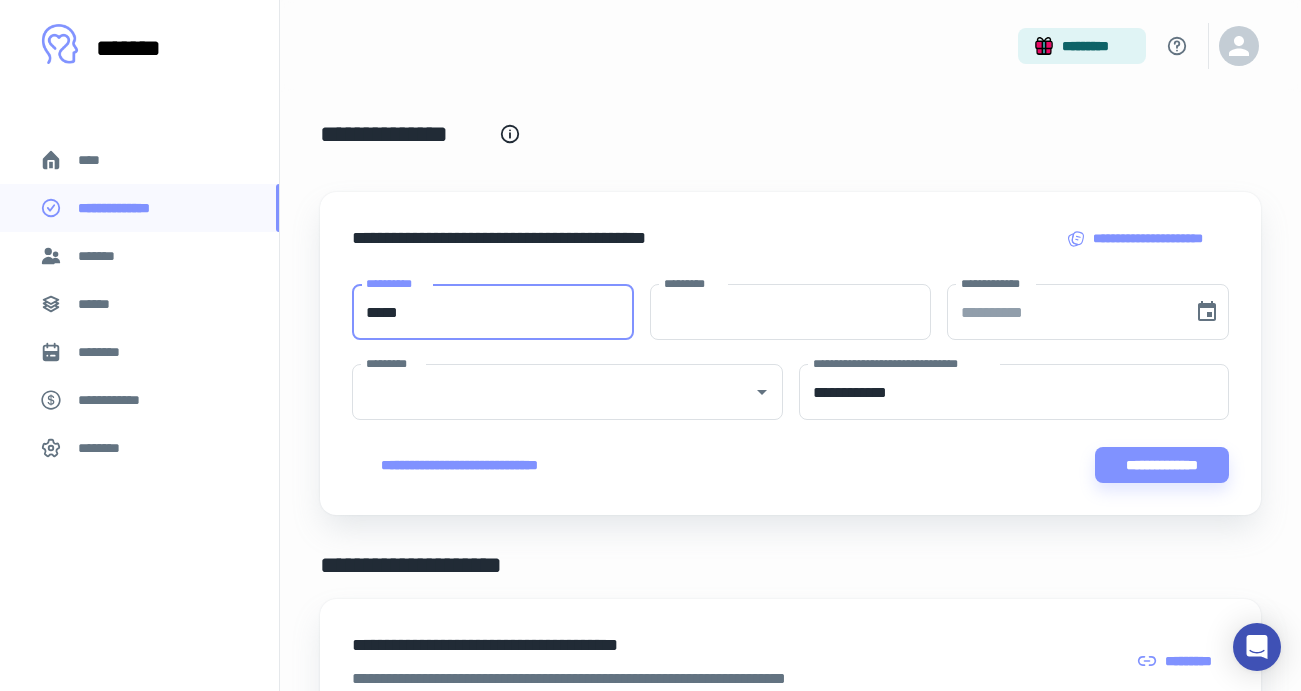 type on "*****" 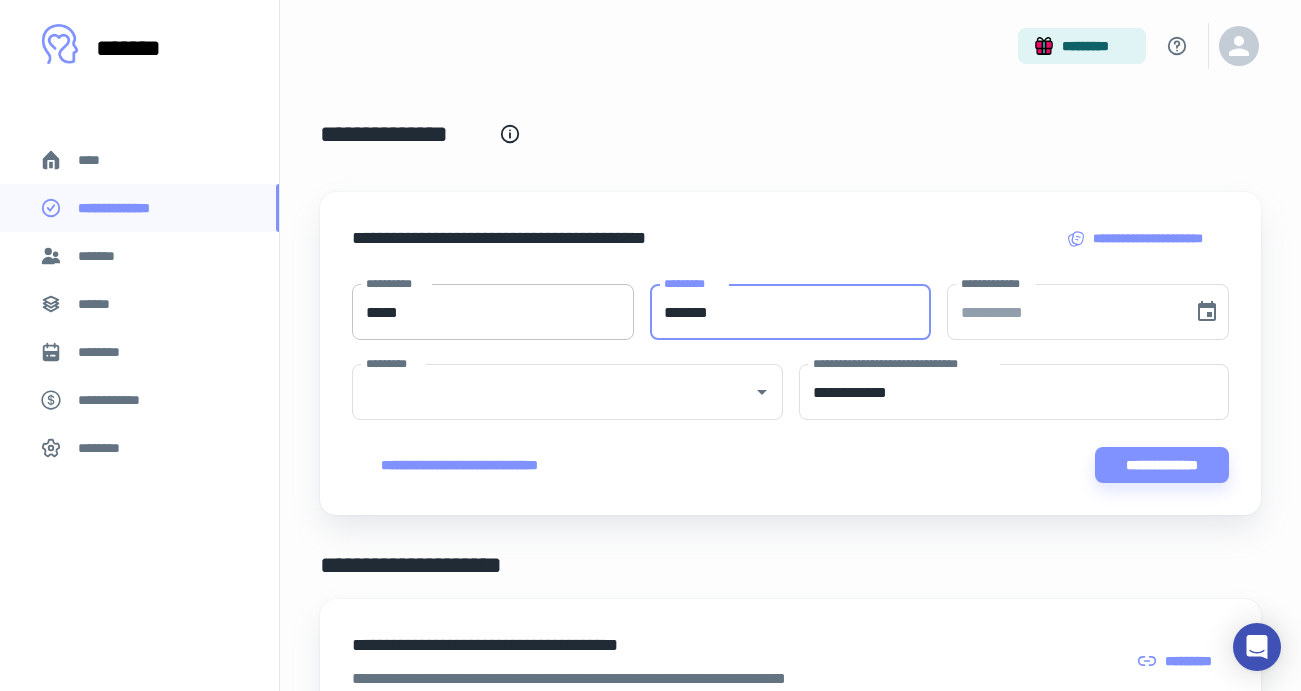 type on "*******" 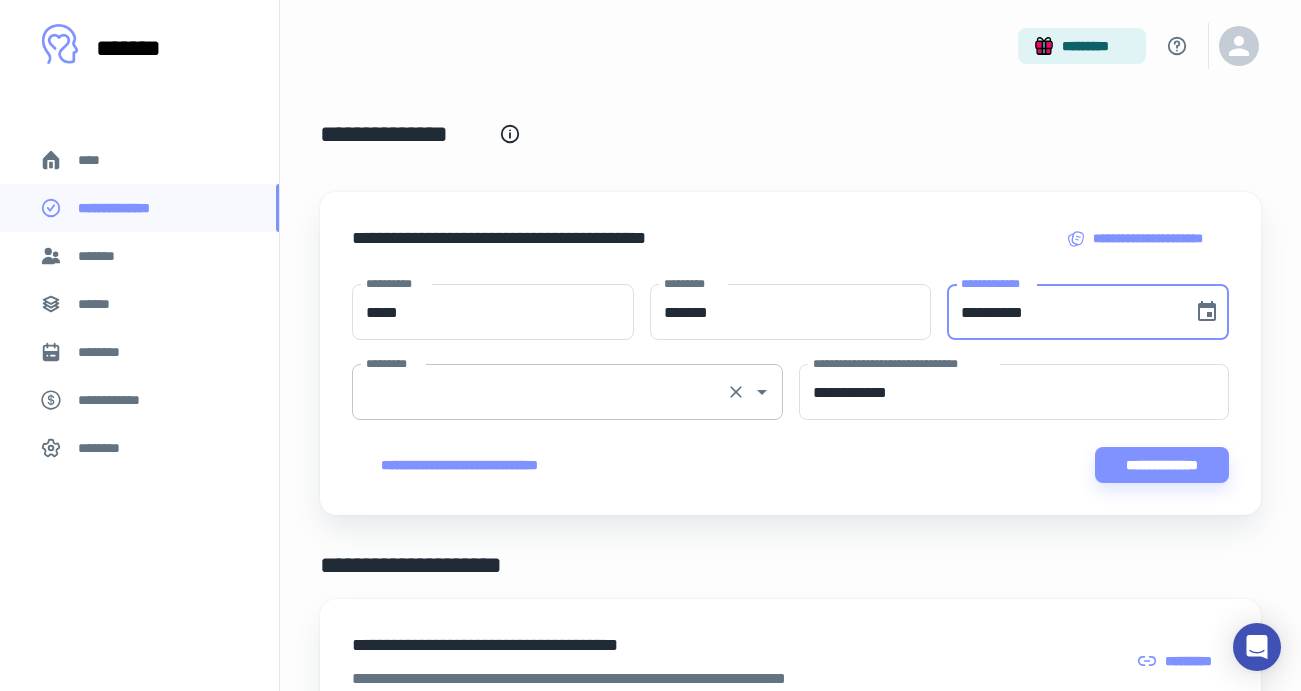 type on "**********" 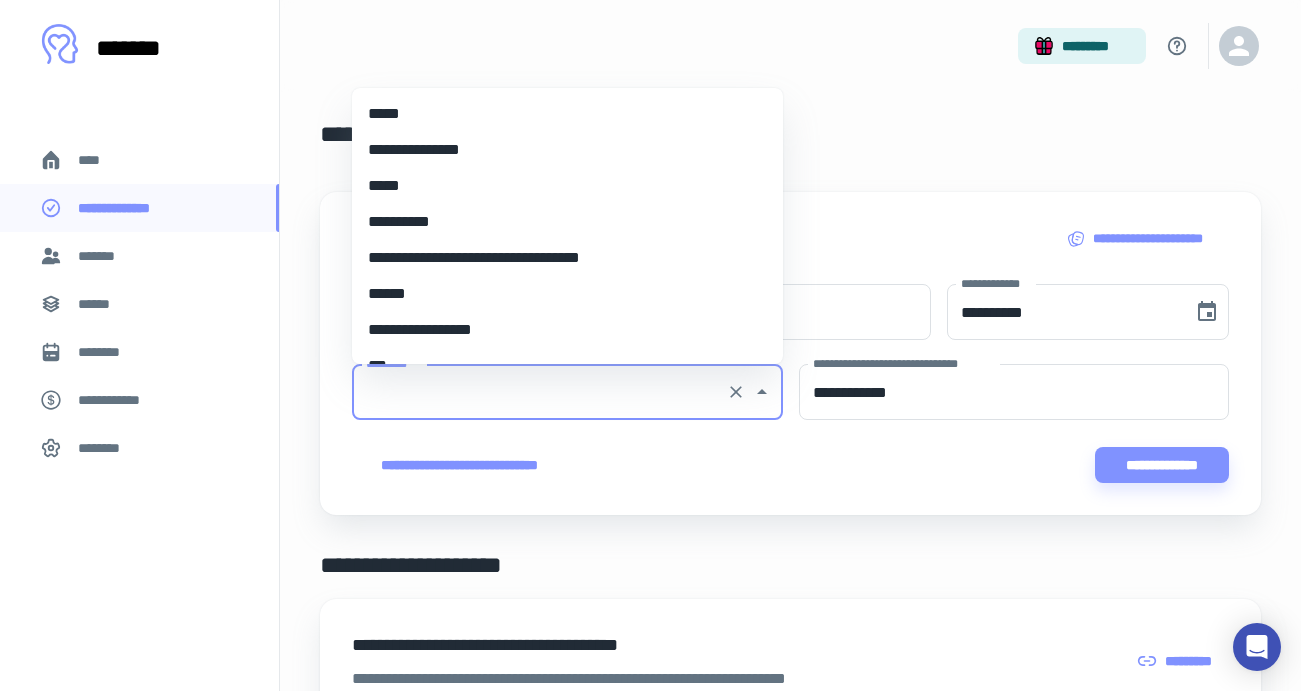 click on "*********" at bounding box center [539, 392] 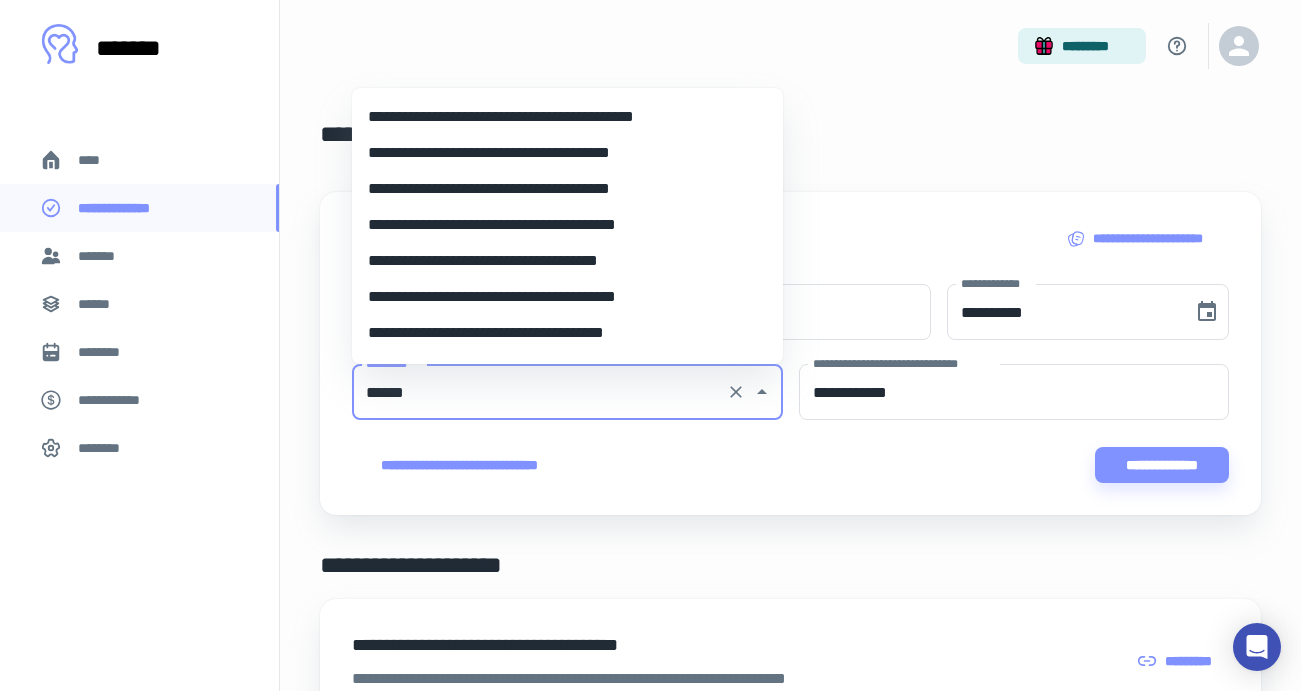 scroll, scrollTop: 56, scrollLeft: 0, axis: vertical 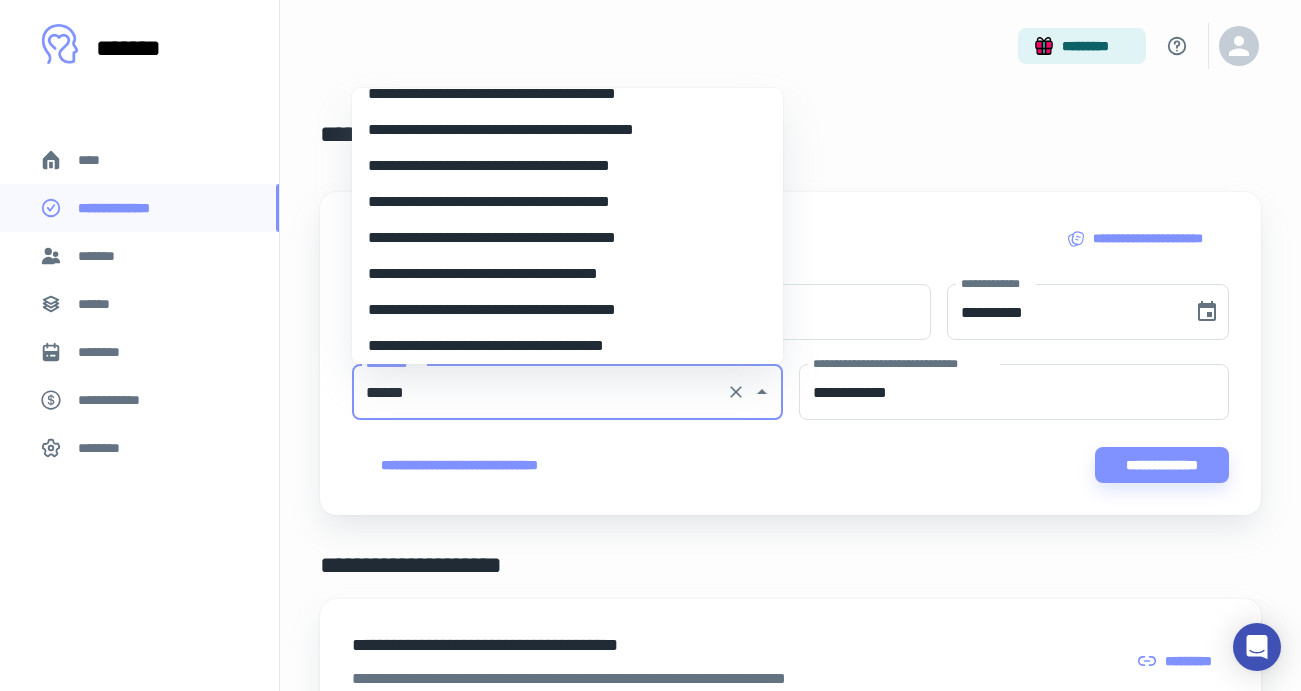 click on "**********" at bounding box center (567, 130) 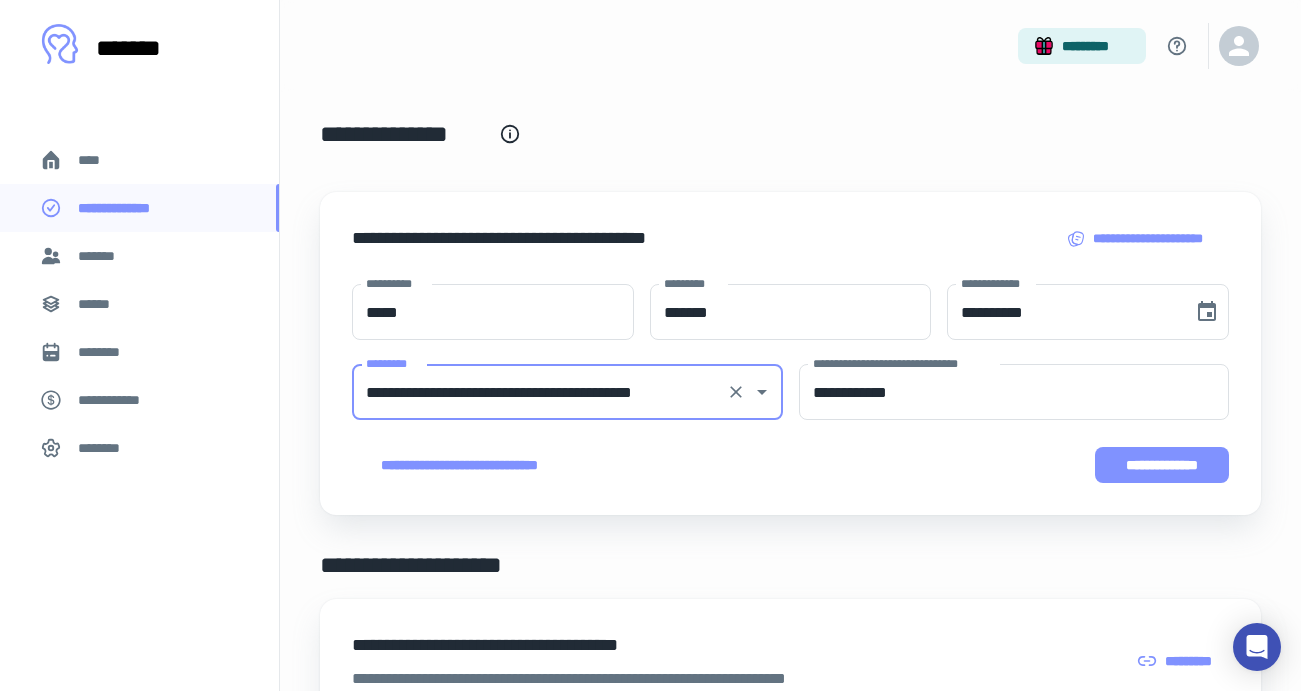type on "**********" 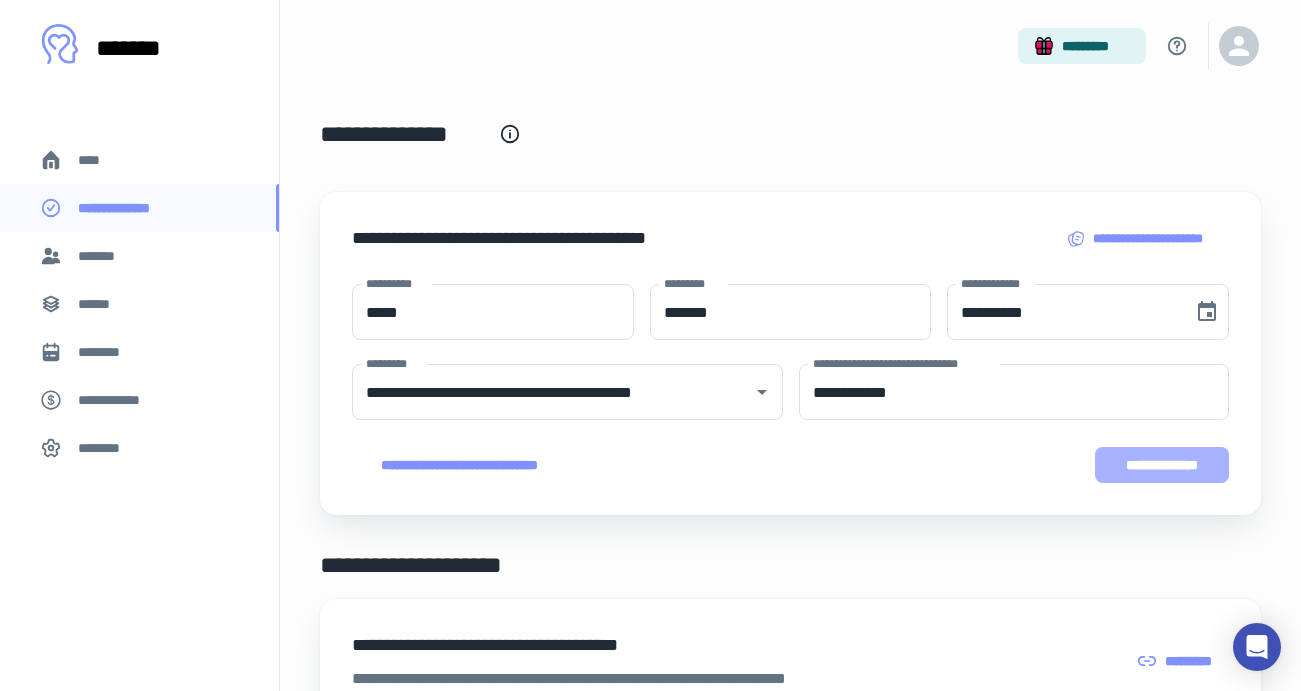 click on "**********" at bounding box center [1162, 465] 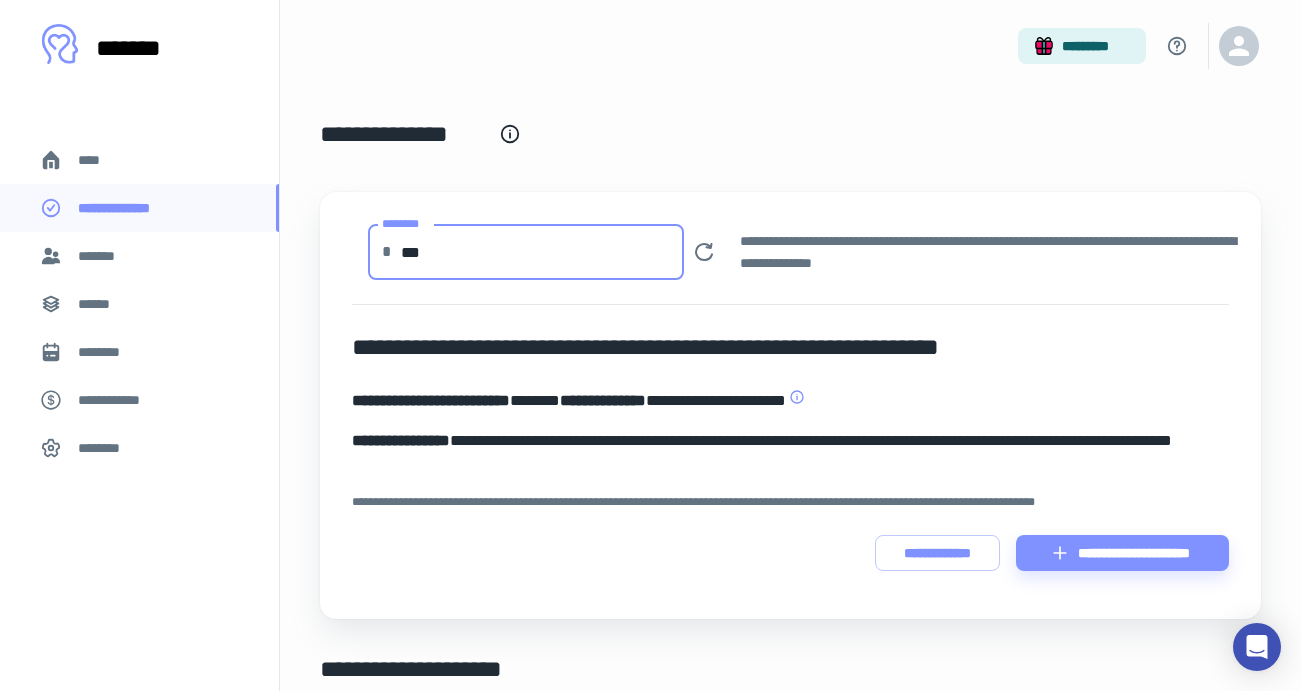 drag, startPoint x: 479, startPoint y: 248, endPoint x: 368, endPoint y: 248, distance: 111 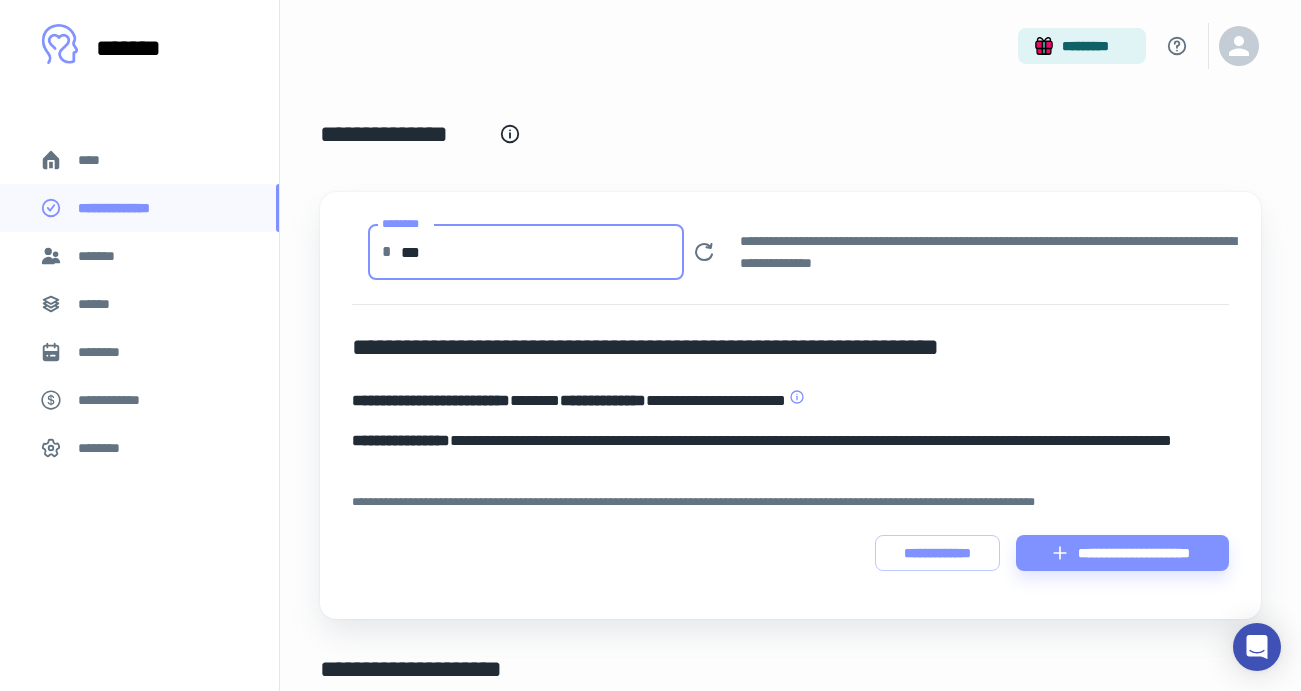 type on "***" 